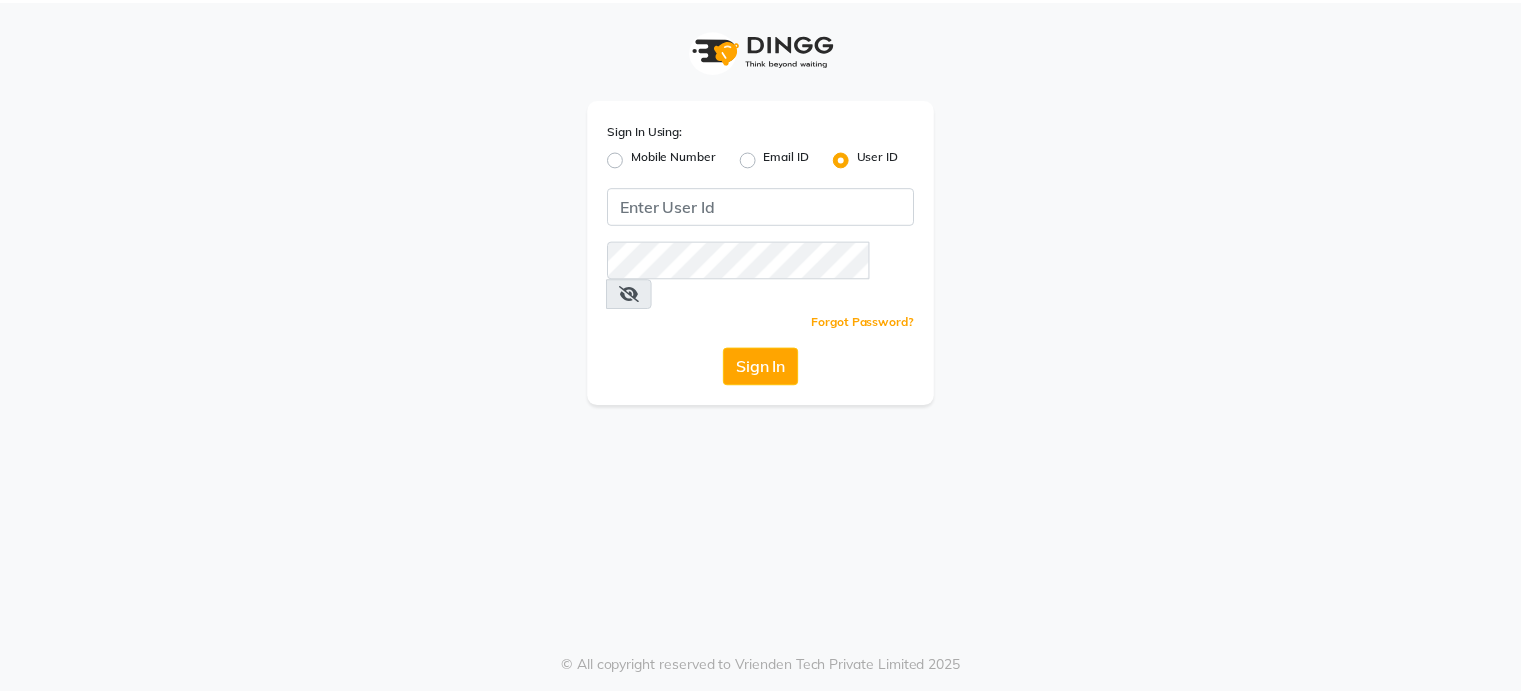 scroll, scrollTop: 0, scrollLeft: 0, axis: both 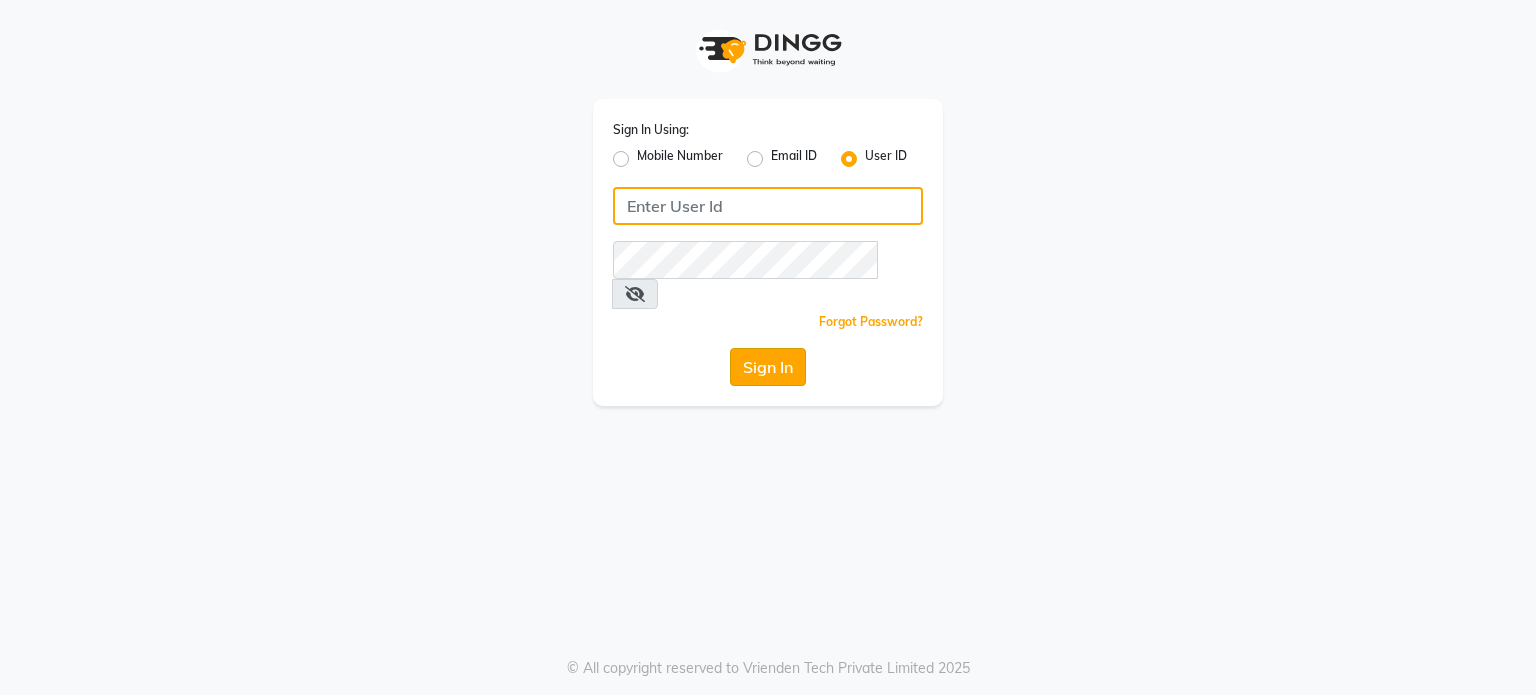 type on "bellavida" 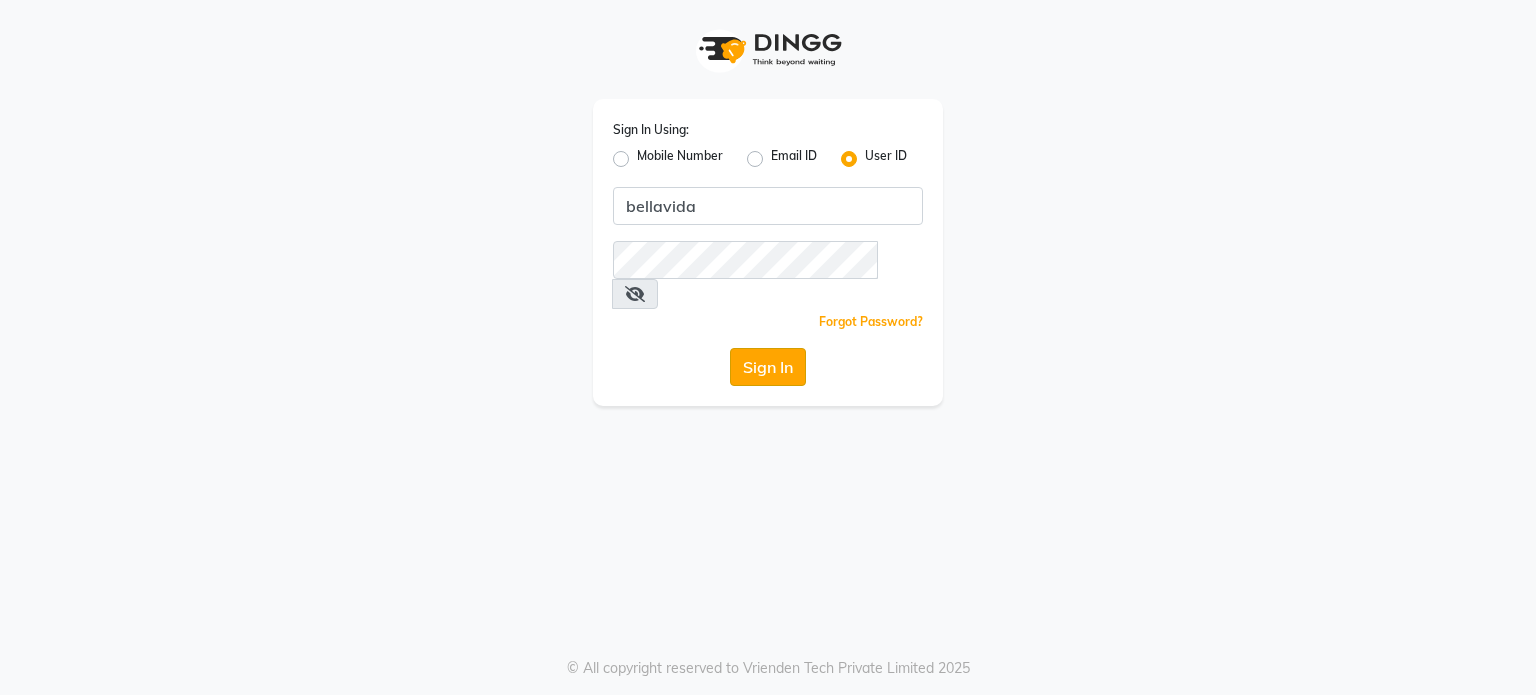 click on "Sign In" 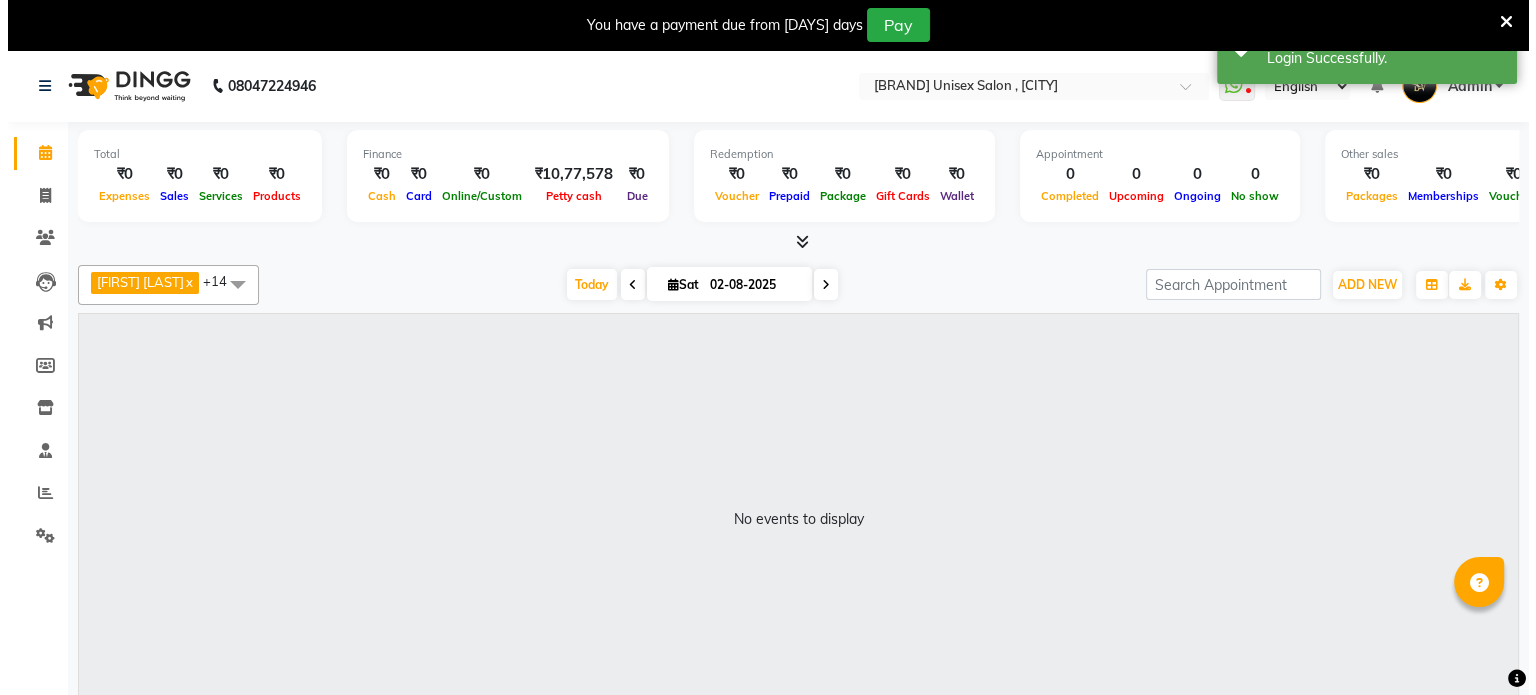scroll, scrollTop: 0, scrollLeft: 0, axis: both 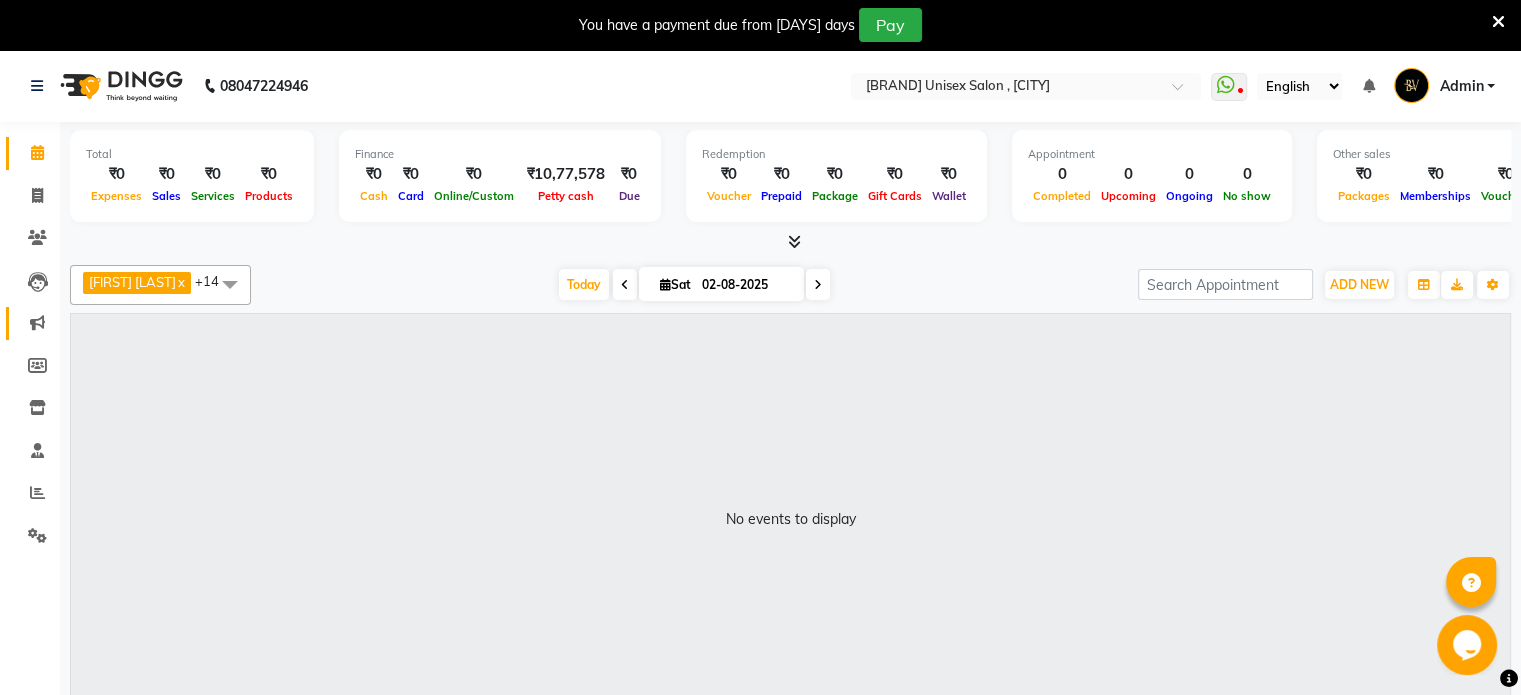 click on "Marketing" 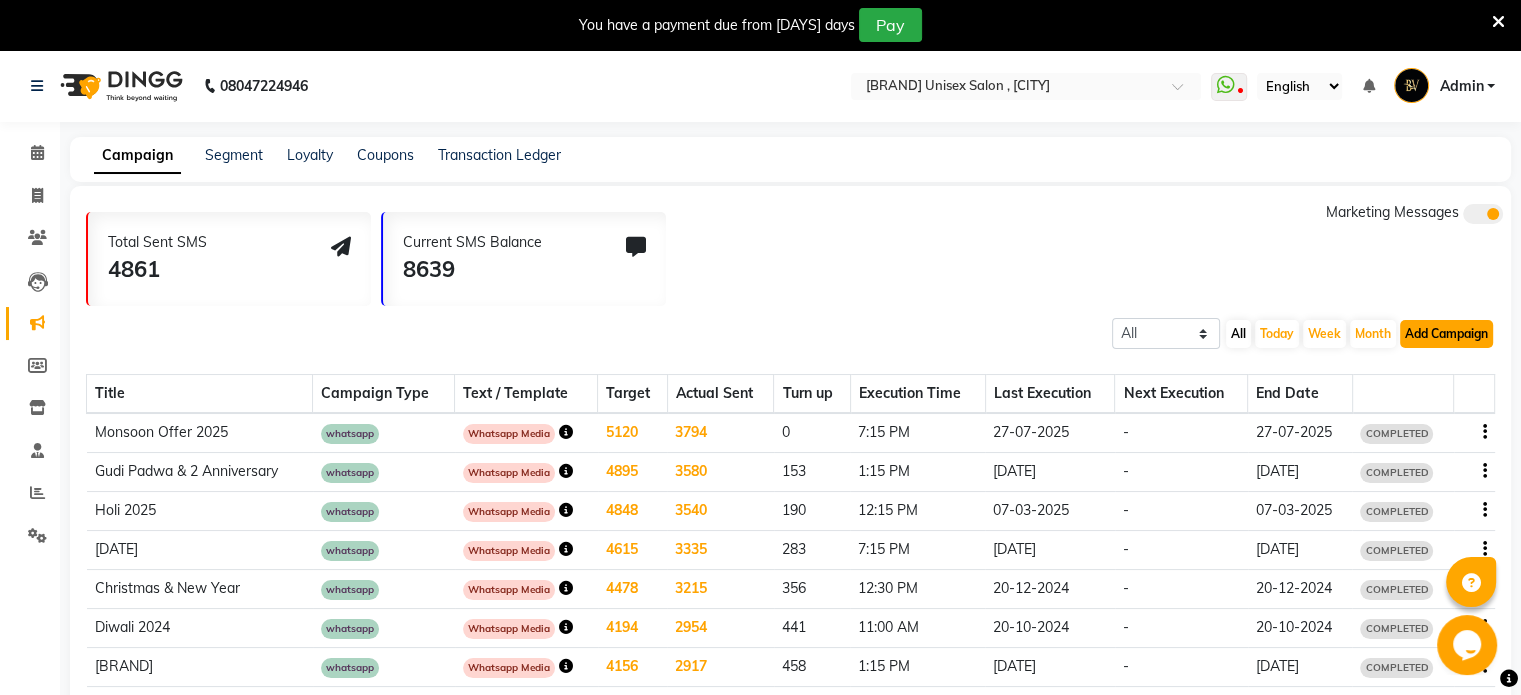click on "Add Campaign" at bounding box center (1446, 334) 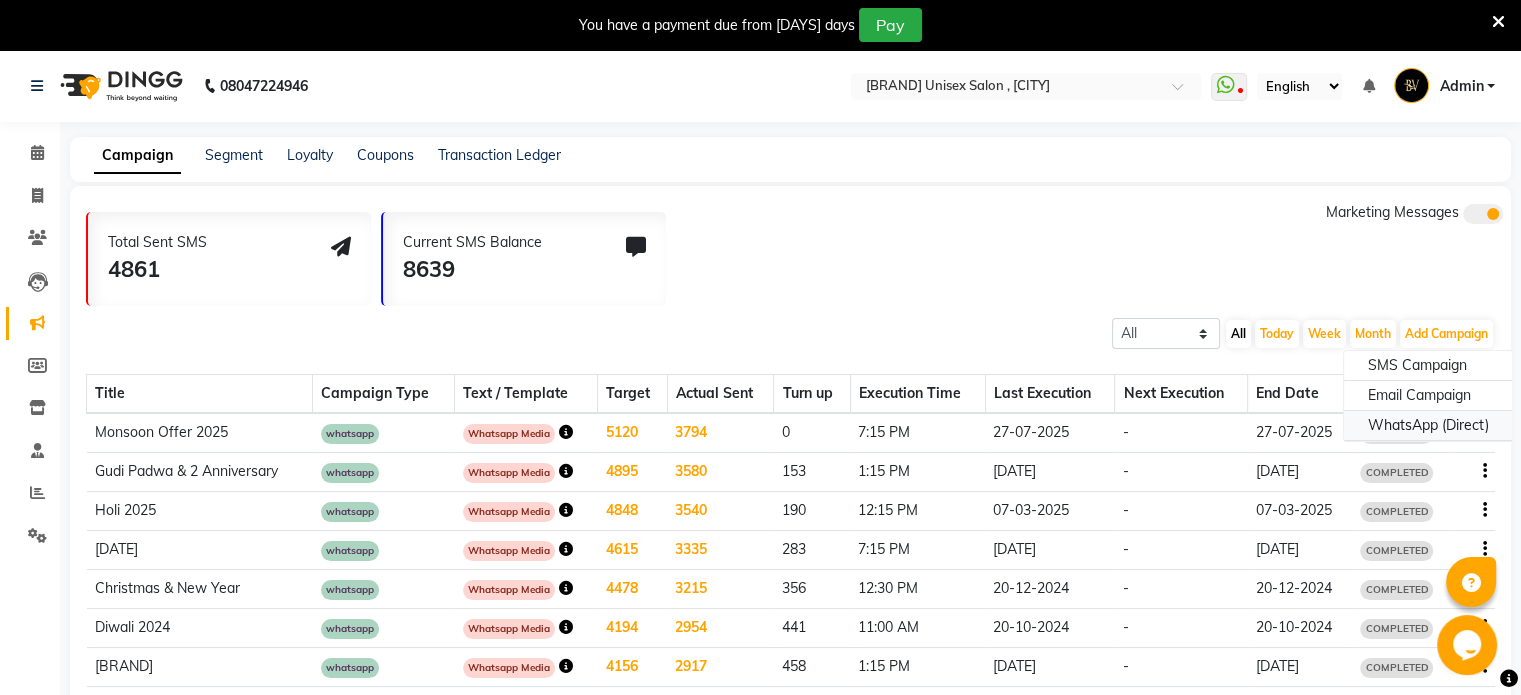 click on "WhatsApp (Direct)" 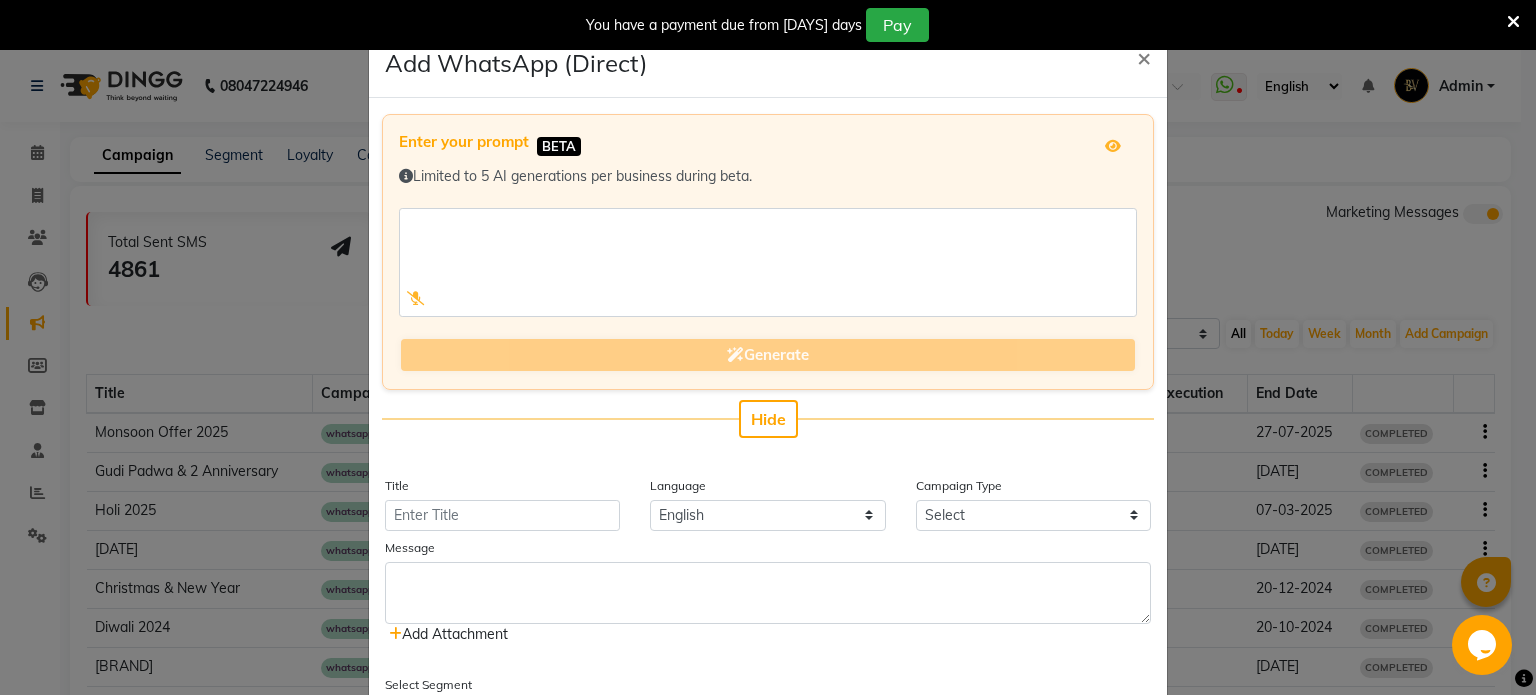 click on "Hide" 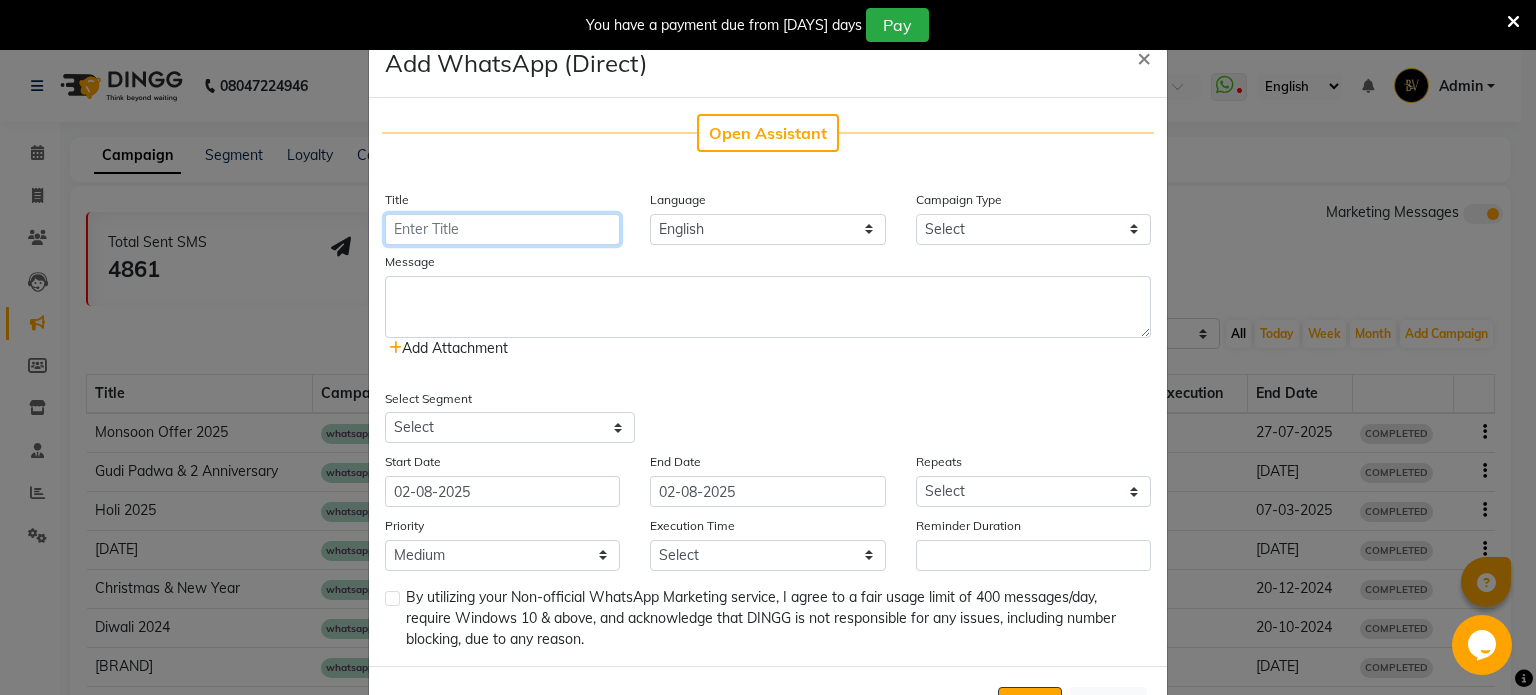 click on "Title" at bounding box center (502, 229) 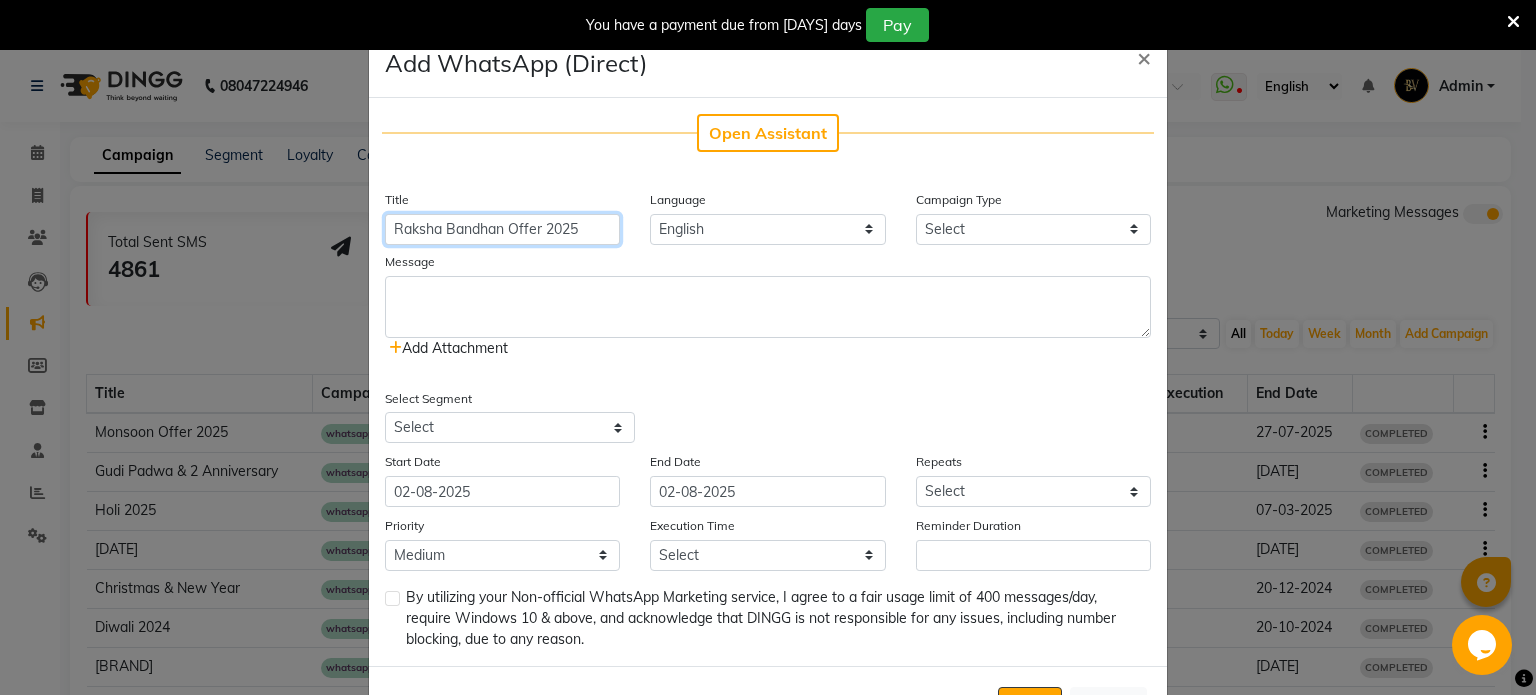 type on "Raksha Bandhan Offer 2025" 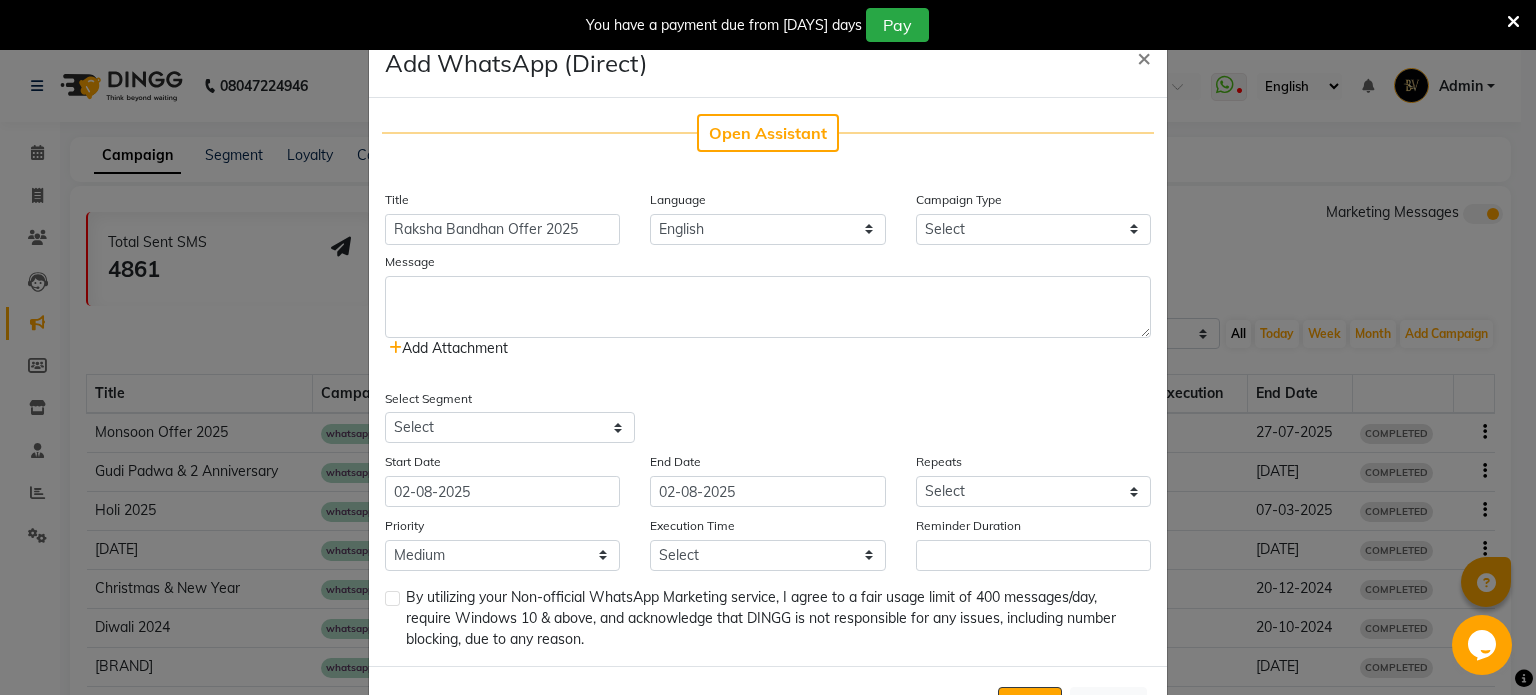 click on "Campaign Type Select Birthday Anniversary Promotional Service reminder" 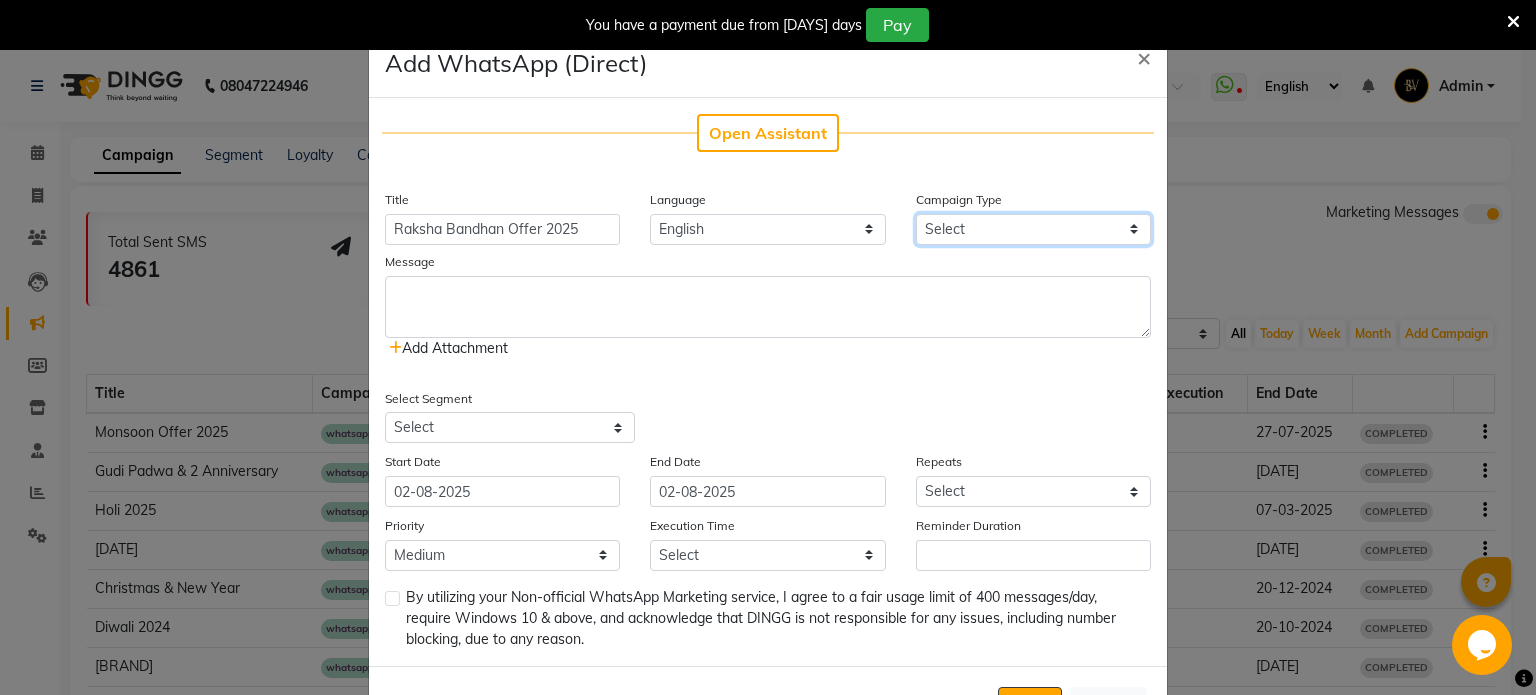click on "Select Birthday Anniversary Promotional Service reminder" at bounding box center (1033, 229) 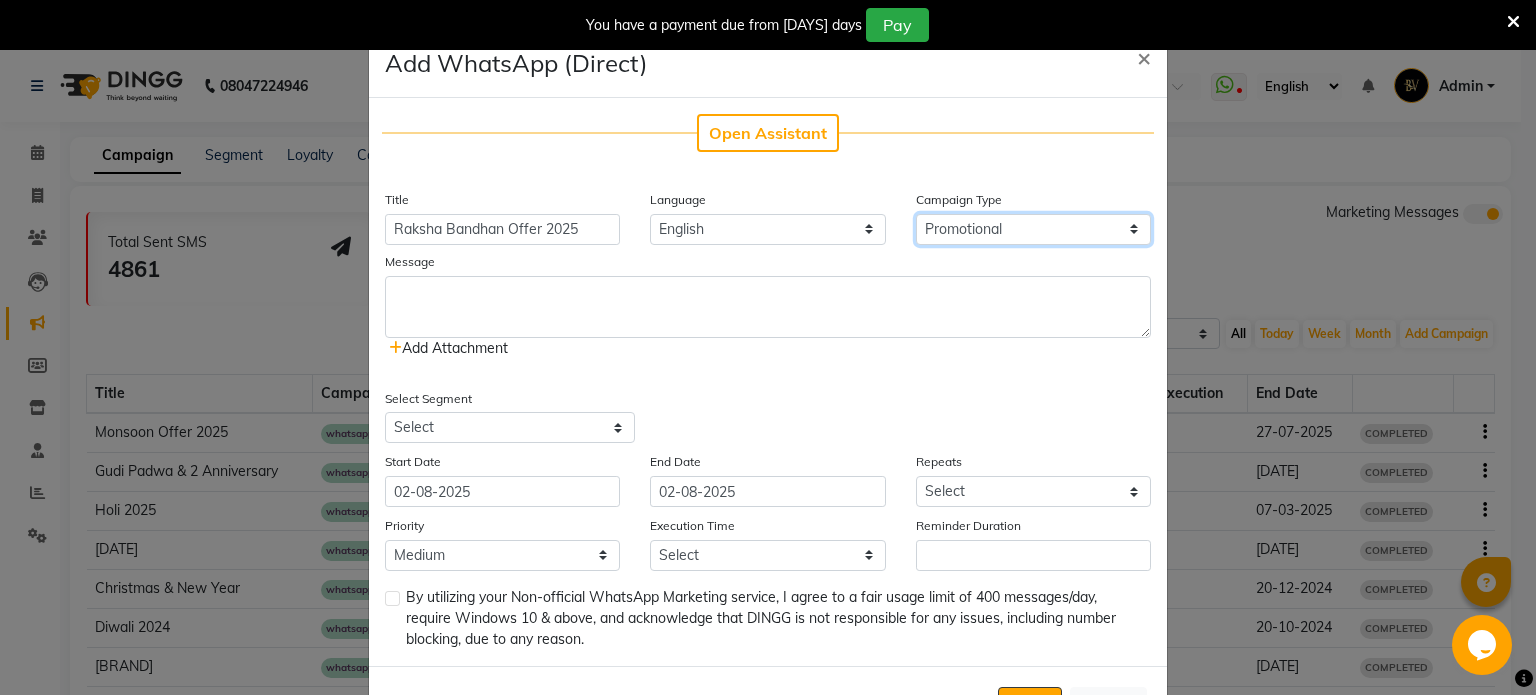 click on "Select Birthday Anniversary Promotional Service reminder" at bounding box center [1033, 229] 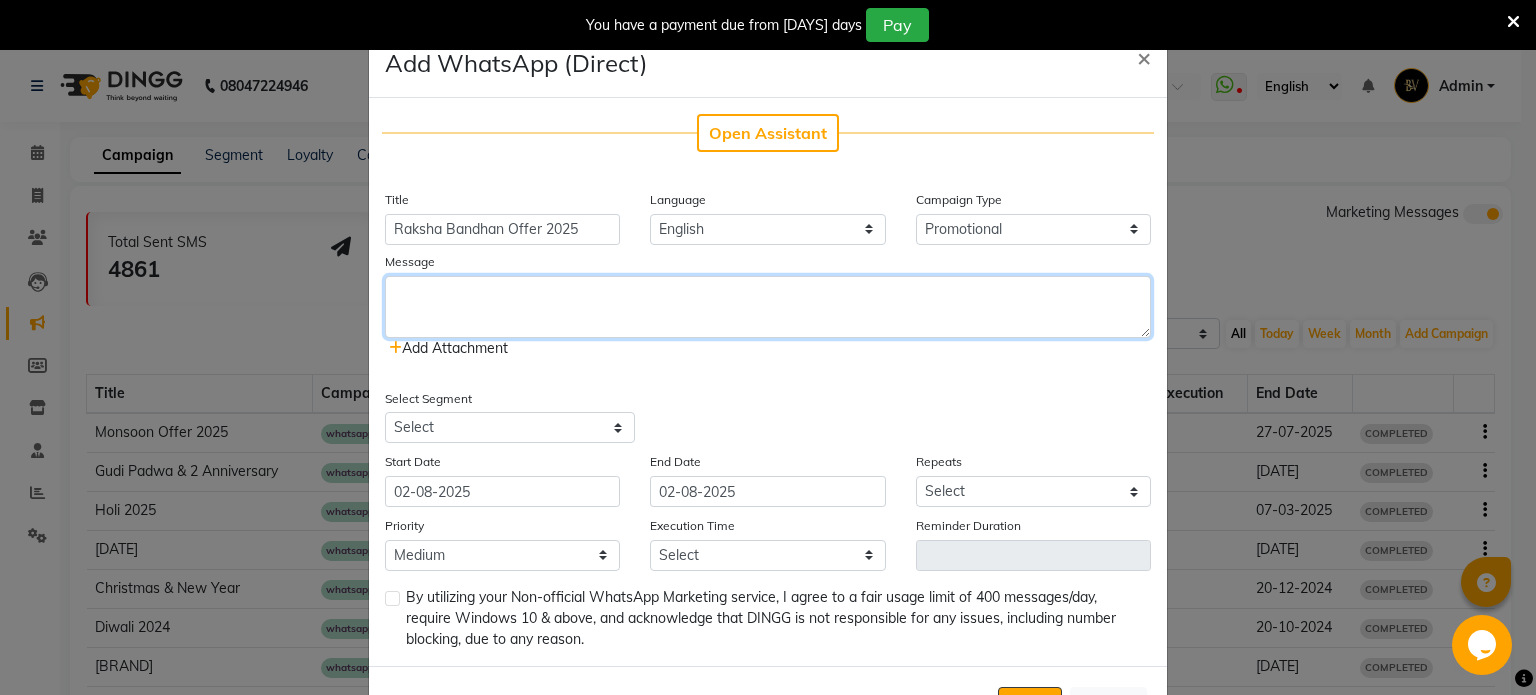 click at bounding box center (768, 307) 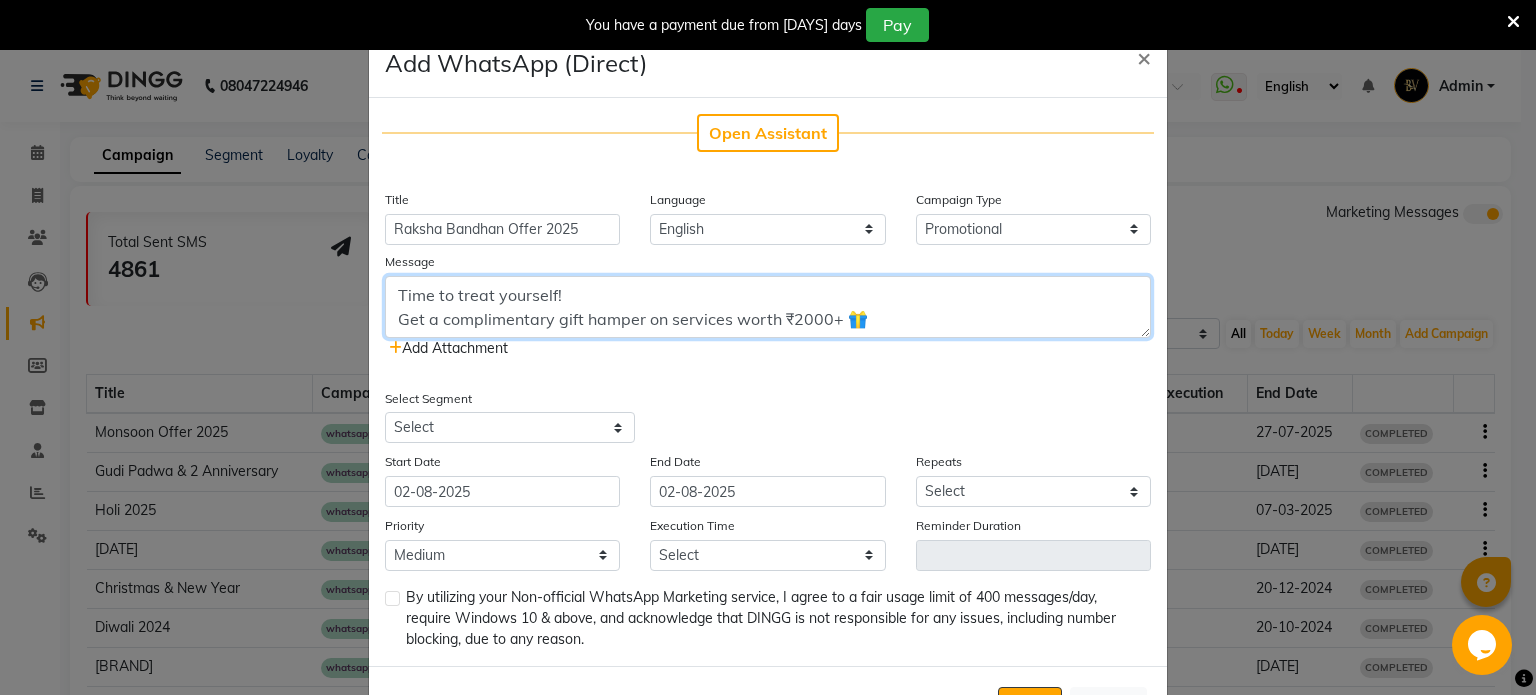 click on "Time to treat yourself!
Get a complimentary gift hamper on services worth ₹2000+ 🎁" at bounding box center (768, 307) 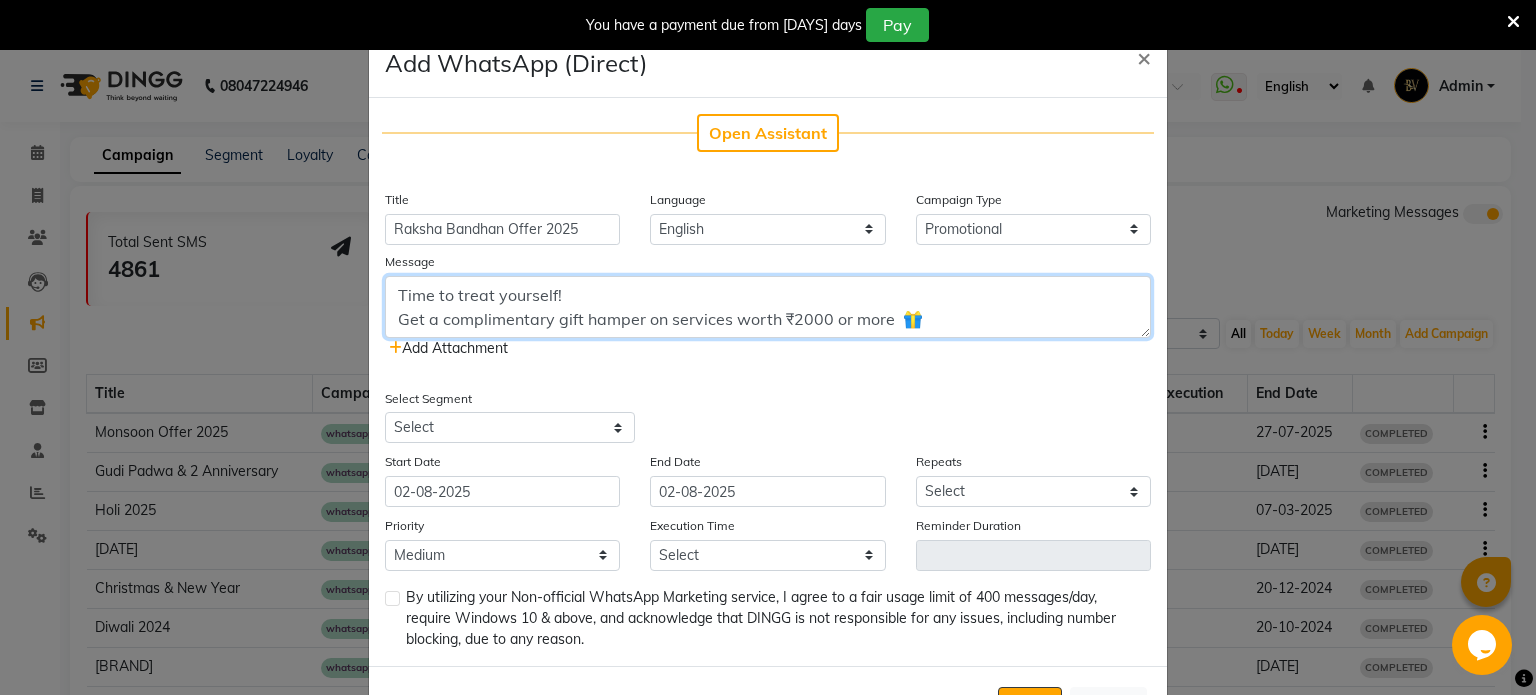 type on "Time to treat yourself!
Get a complimentary gift hamper on services worth ₹2000 or more  🎁" 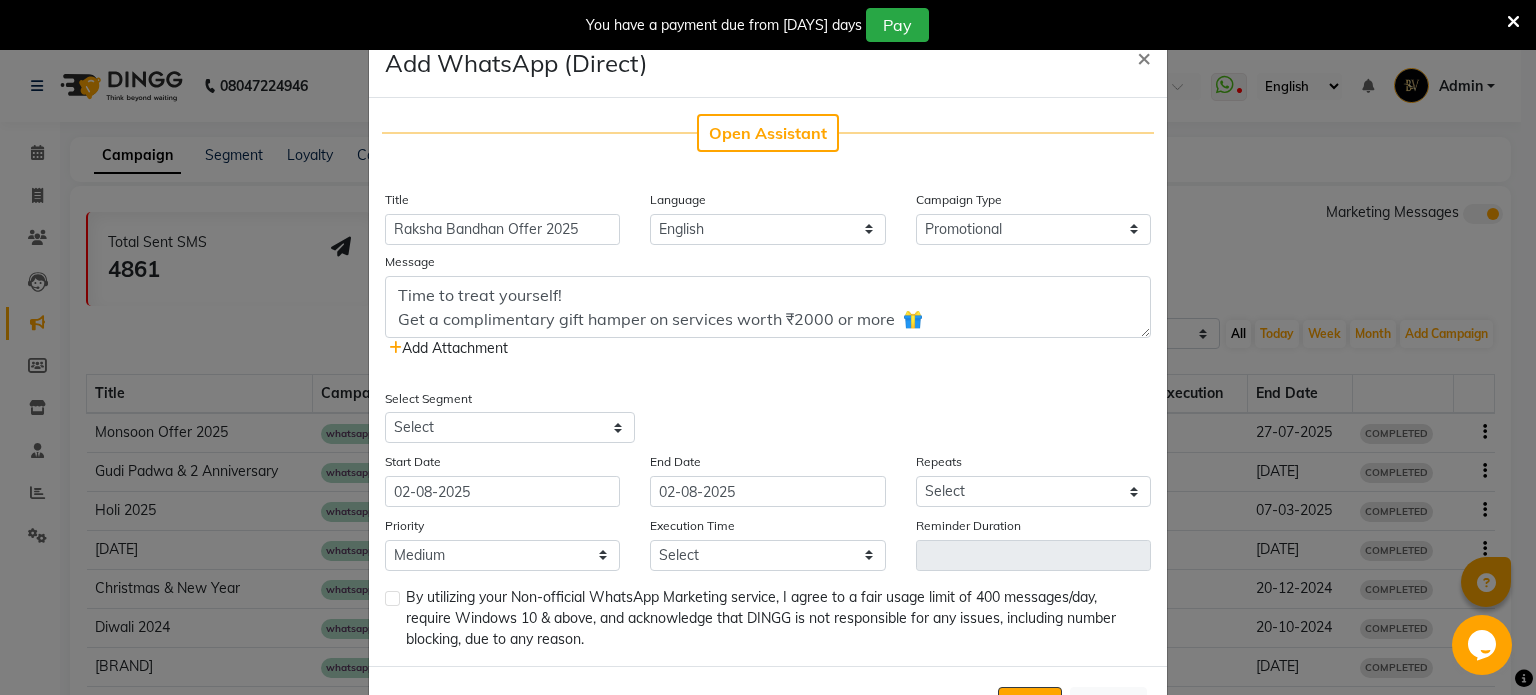 click on "Add Attachment" 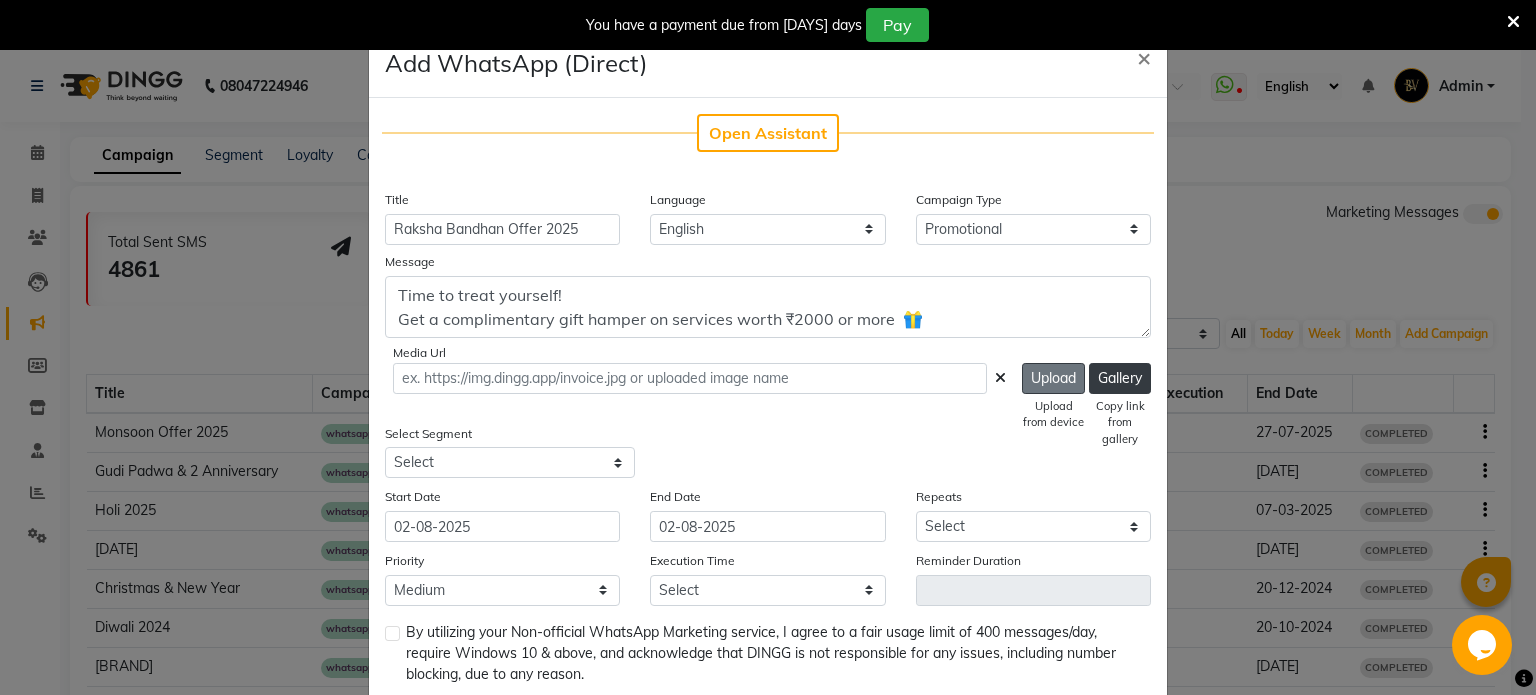 click on "Upload" 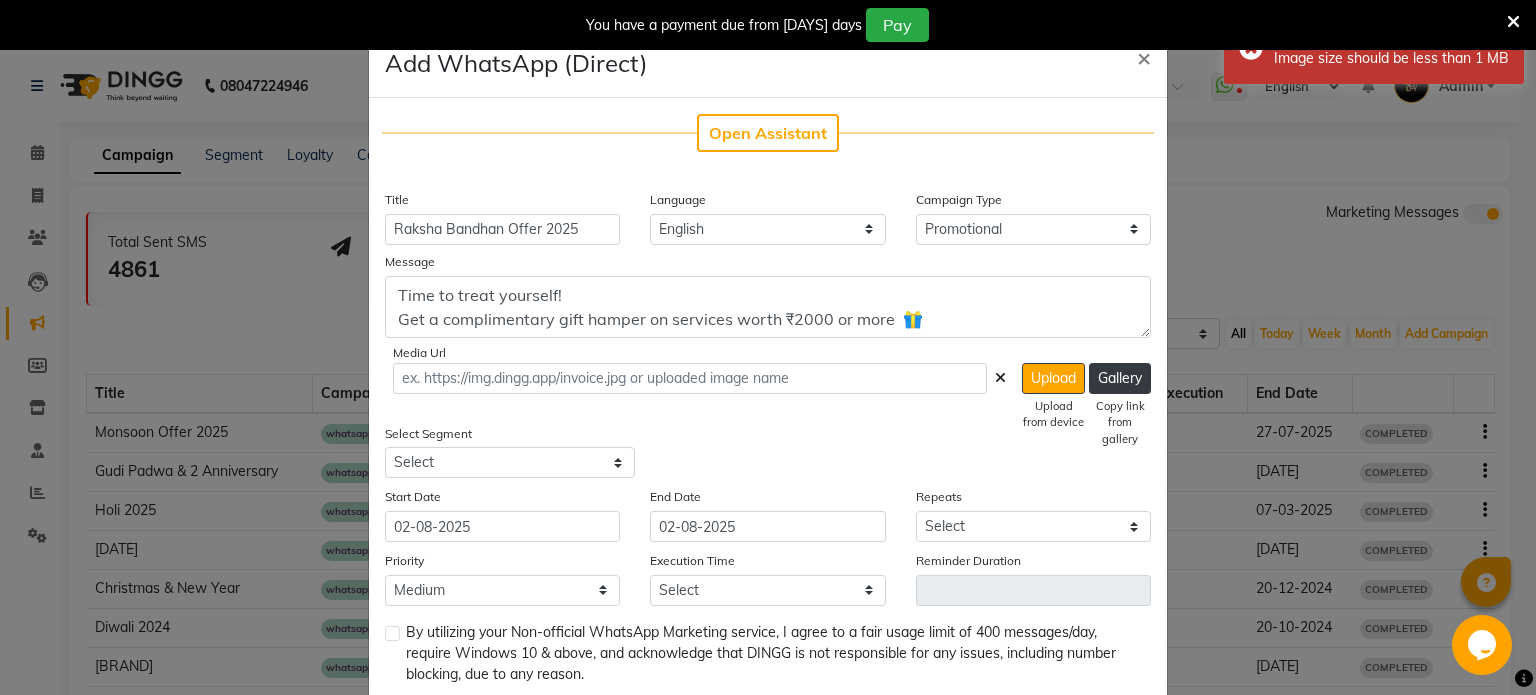click at bounding box center [1513, 22] 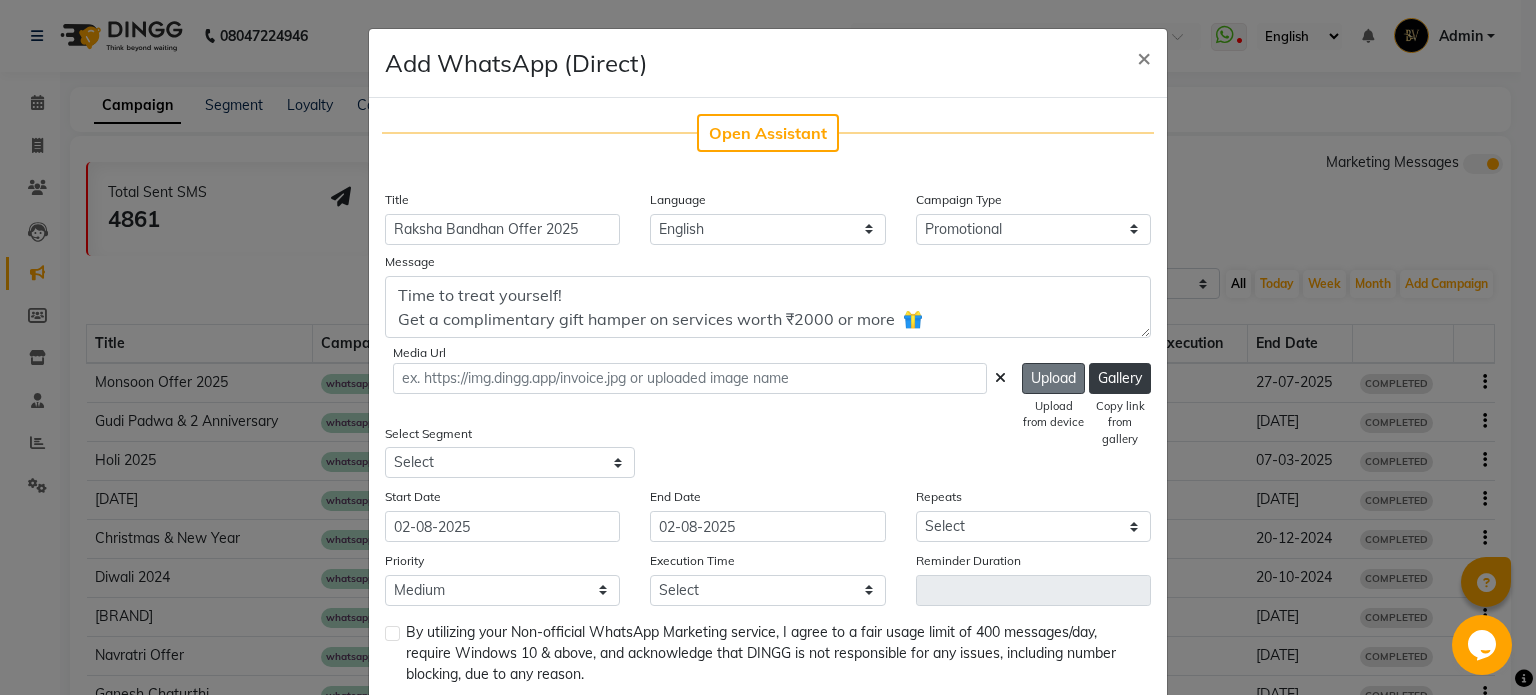 click on "Upload" 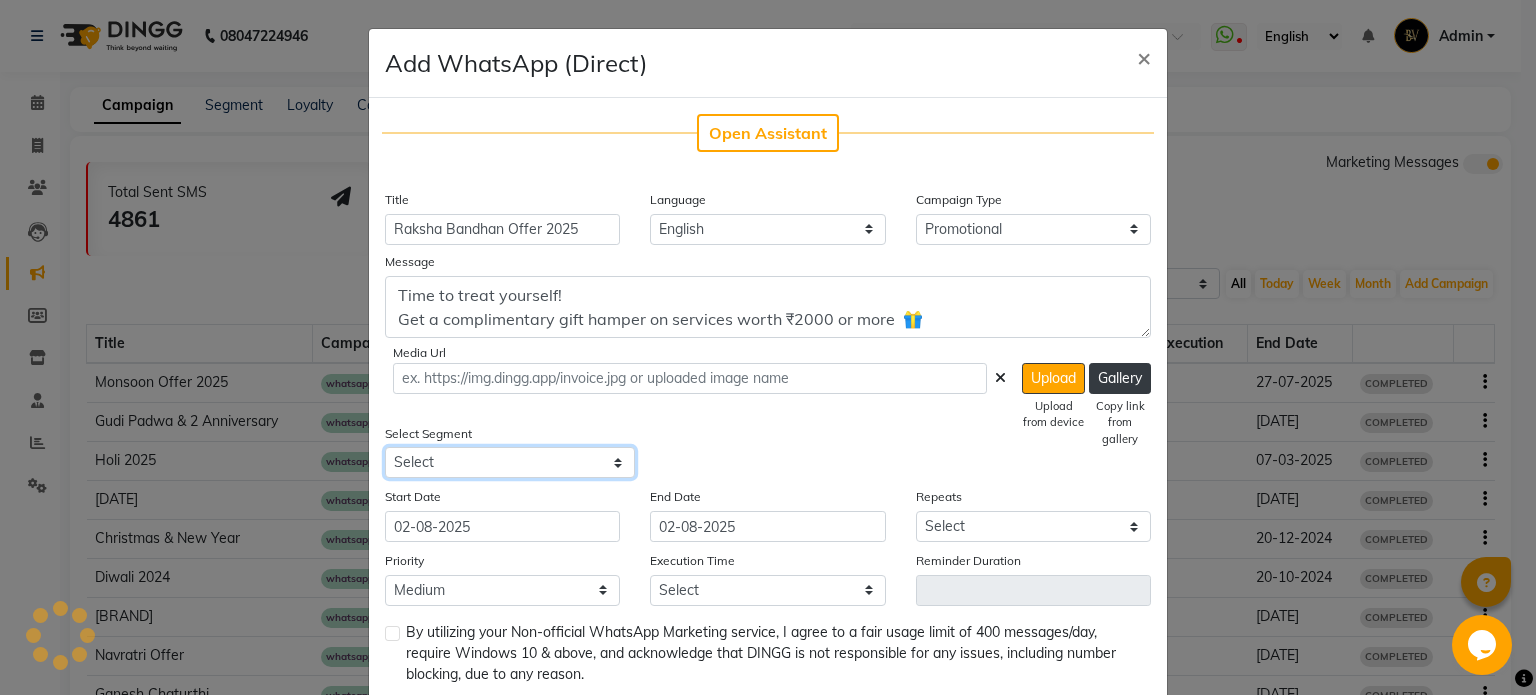click on "Select All Customers All Male Customer All Female Customer All Members All Customers Visited in last 30 days All Customers Visited in last 60 days but not in last 30 days Inactive/Lost Customers High Ticket Customers Low Ticket Customers Frequent Customers Regular Customers New Customers All Customers with Valid Birthdays All Customers with Valid Anniversary All Customer Visited in 2020" at bounding box center (510, 462) 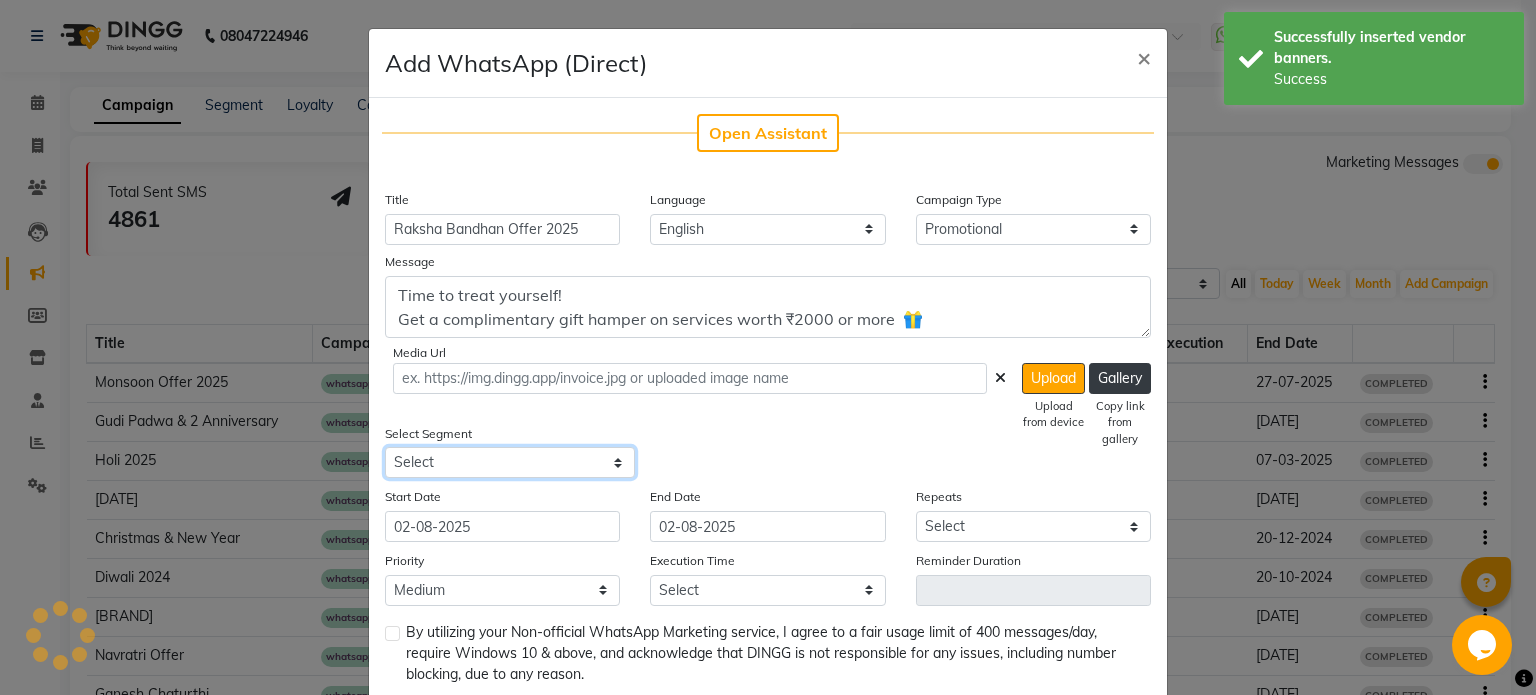 type on "https://ww4.in/a?c=g3KDKN" 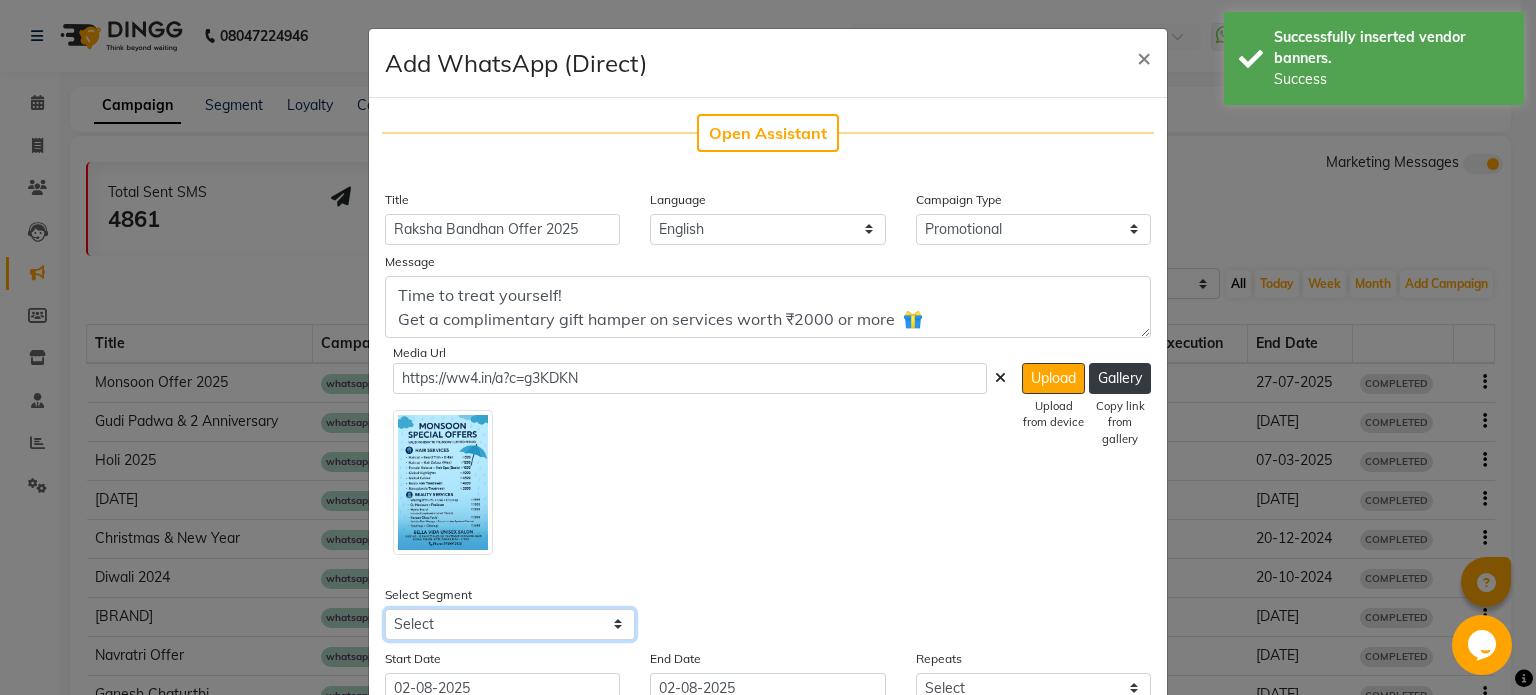 select on "20404" 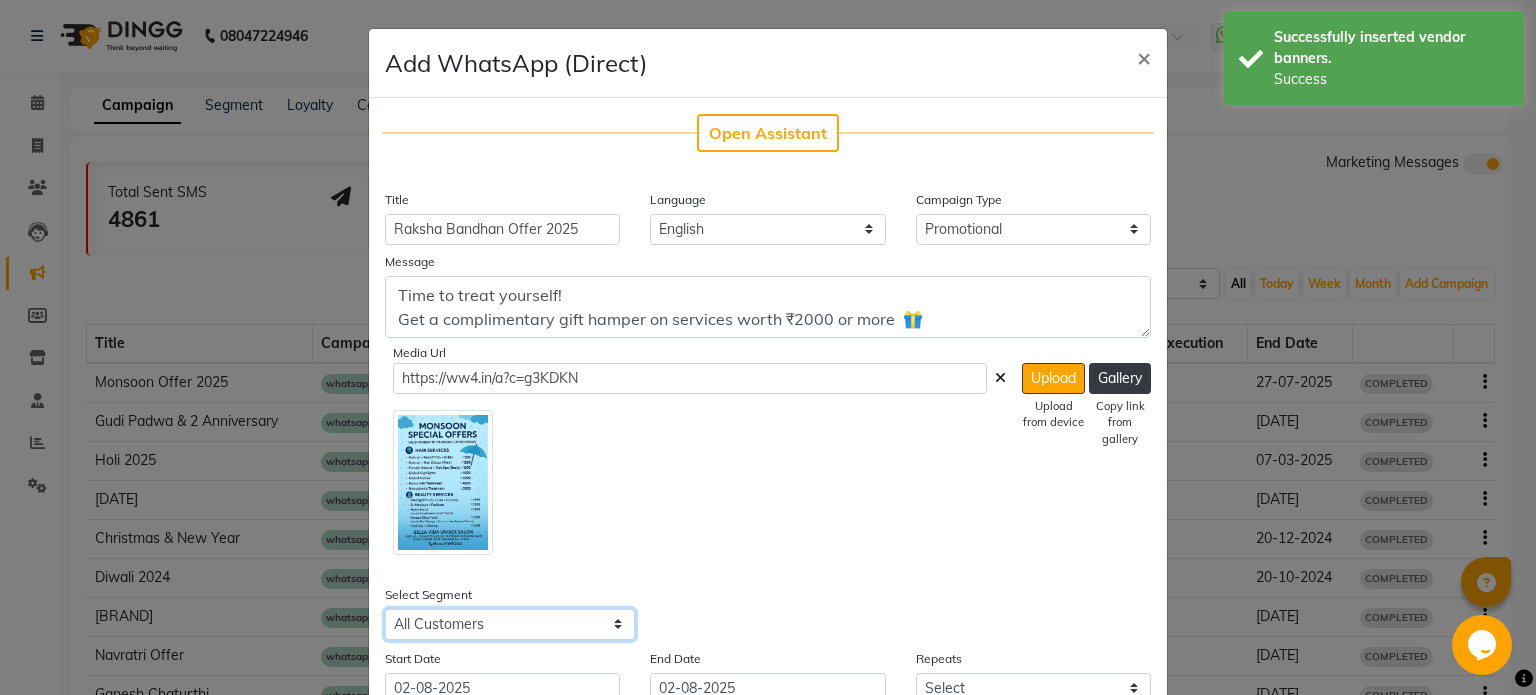 click on "Select All Customers All Male Customer All Female Customer All Members All Customers Visited in last 30 days All Customers Visited in last 60 days but not in last 30 days Inactive/Lost Customers High Ticket Customers Low Ticket Customers Frequent Customers Regular Customers New Customers All Customers with Valid Birthdays All Customers with Valid Anniversary All Customer Visited in 2020" at bounding box center [510, 624] 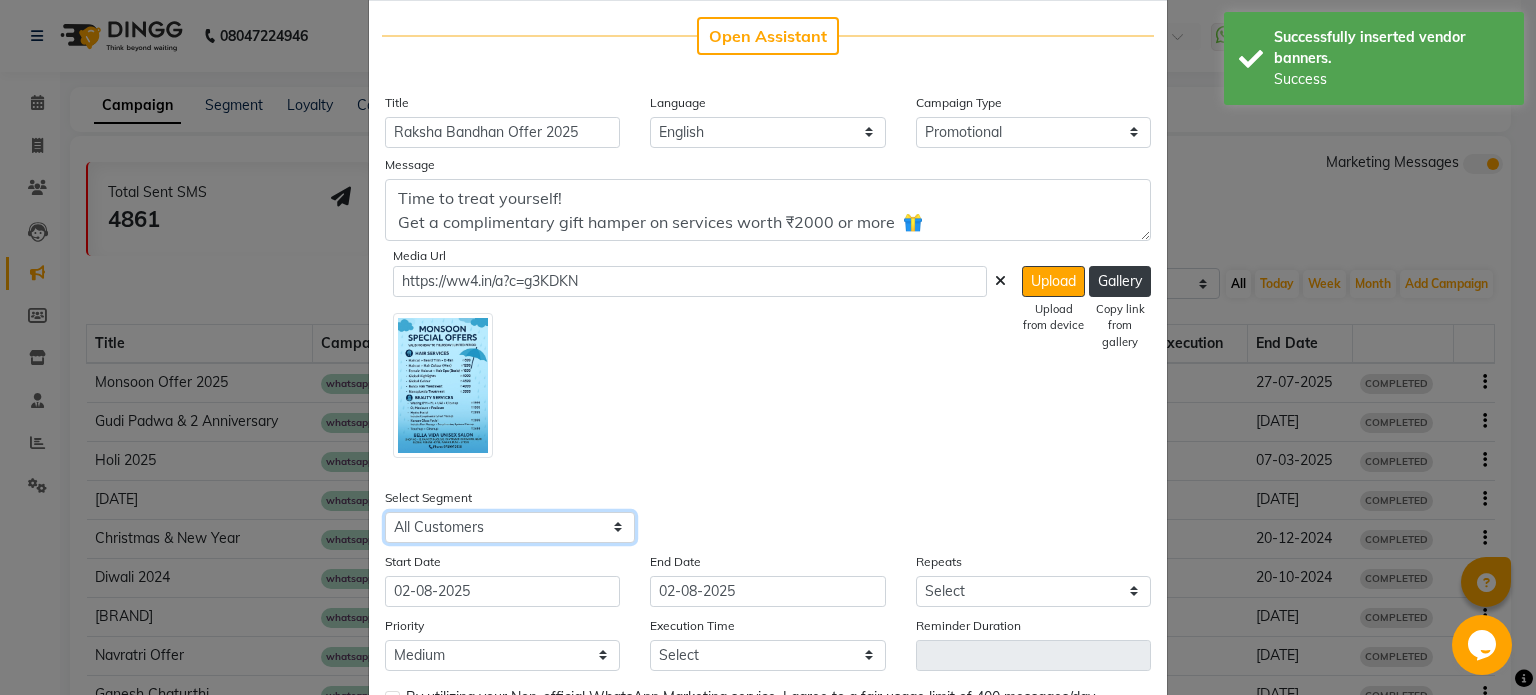 scroll, scrollTop: 200, scrollLeft: 0, axis: vertical 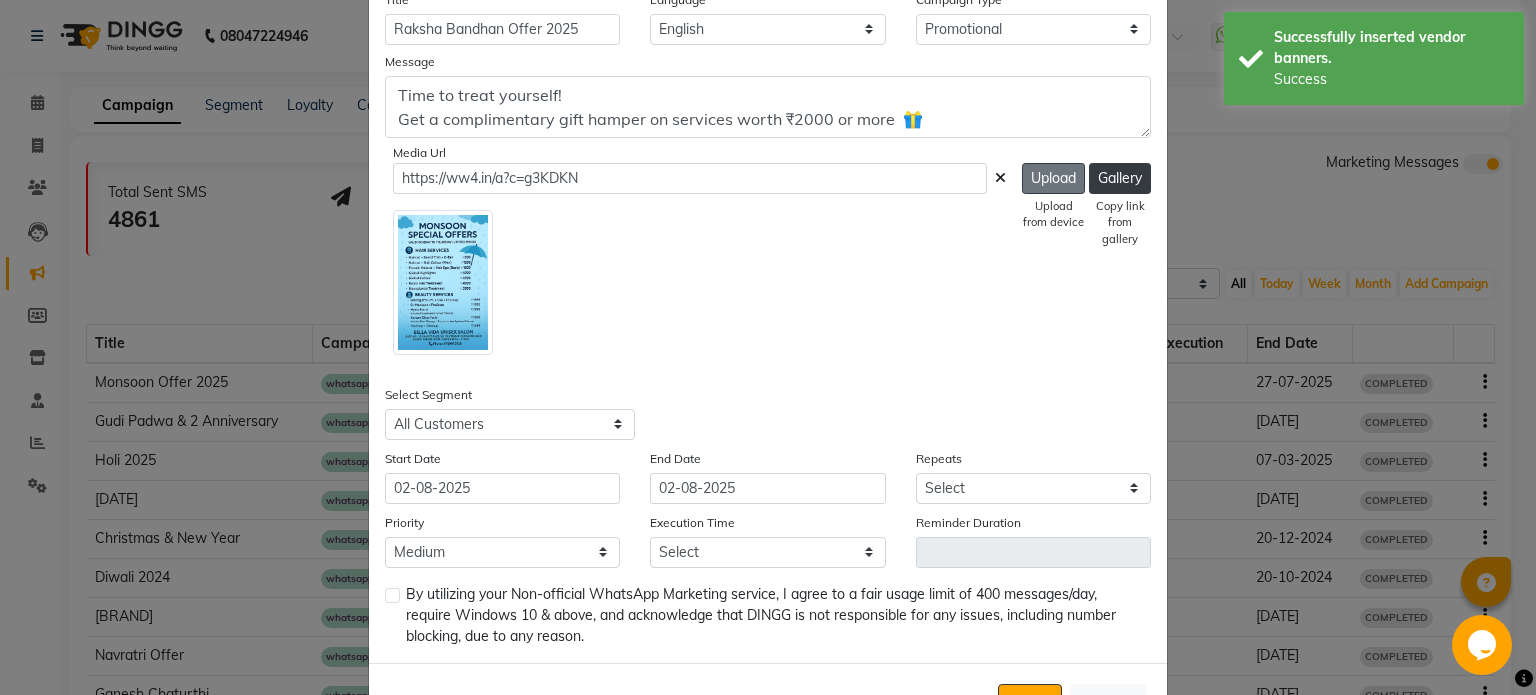 click on "Upload" 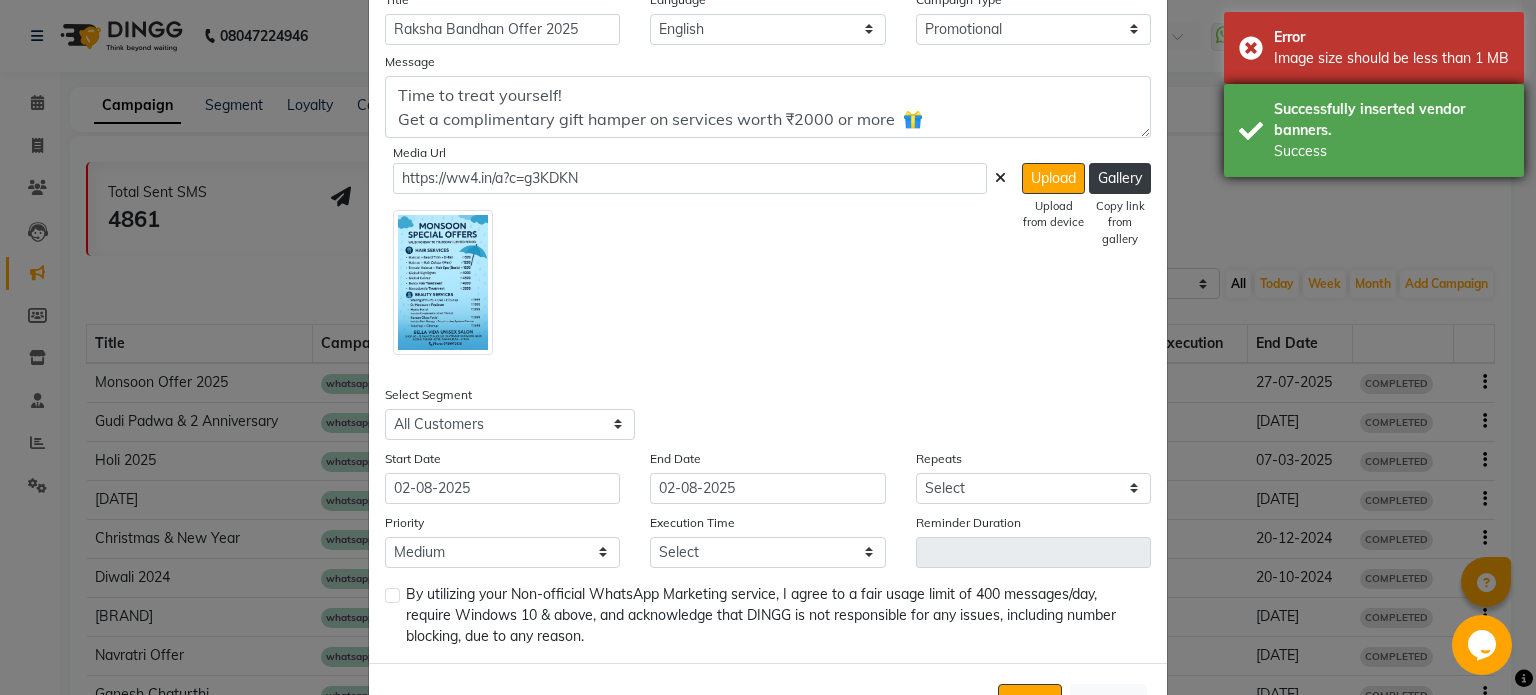 click on "Successfully inserted vendor banners." at bounding box center [1391, 120] 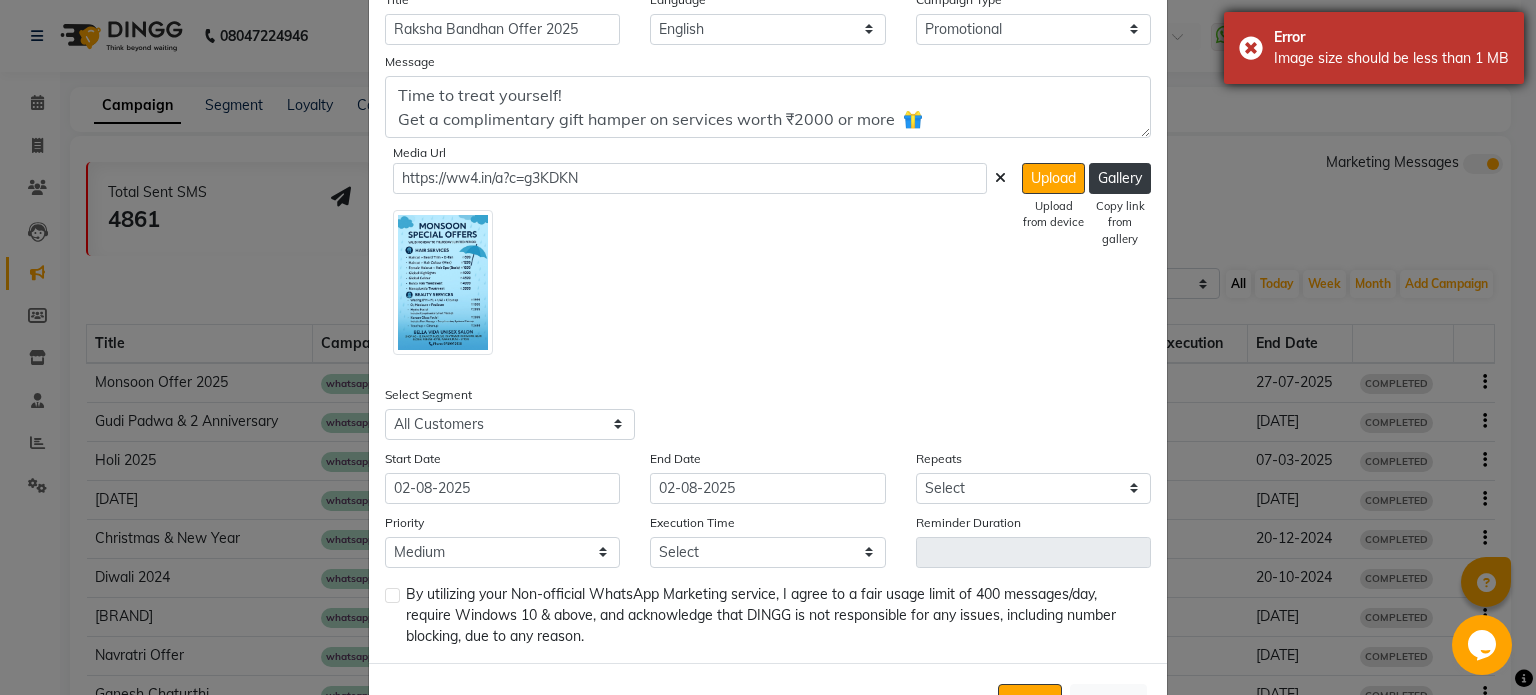 click on "Error" at bounding box center (1391, 37) 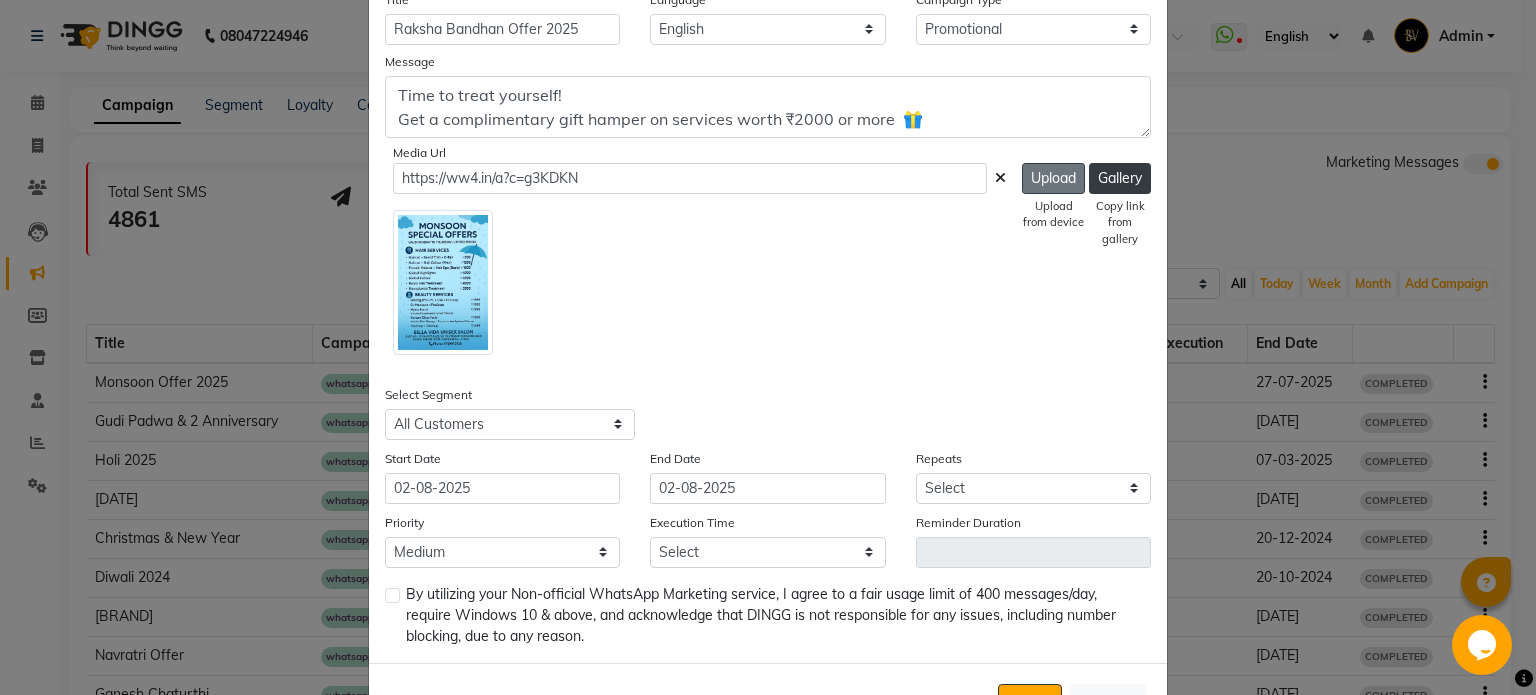 click on "Upload" 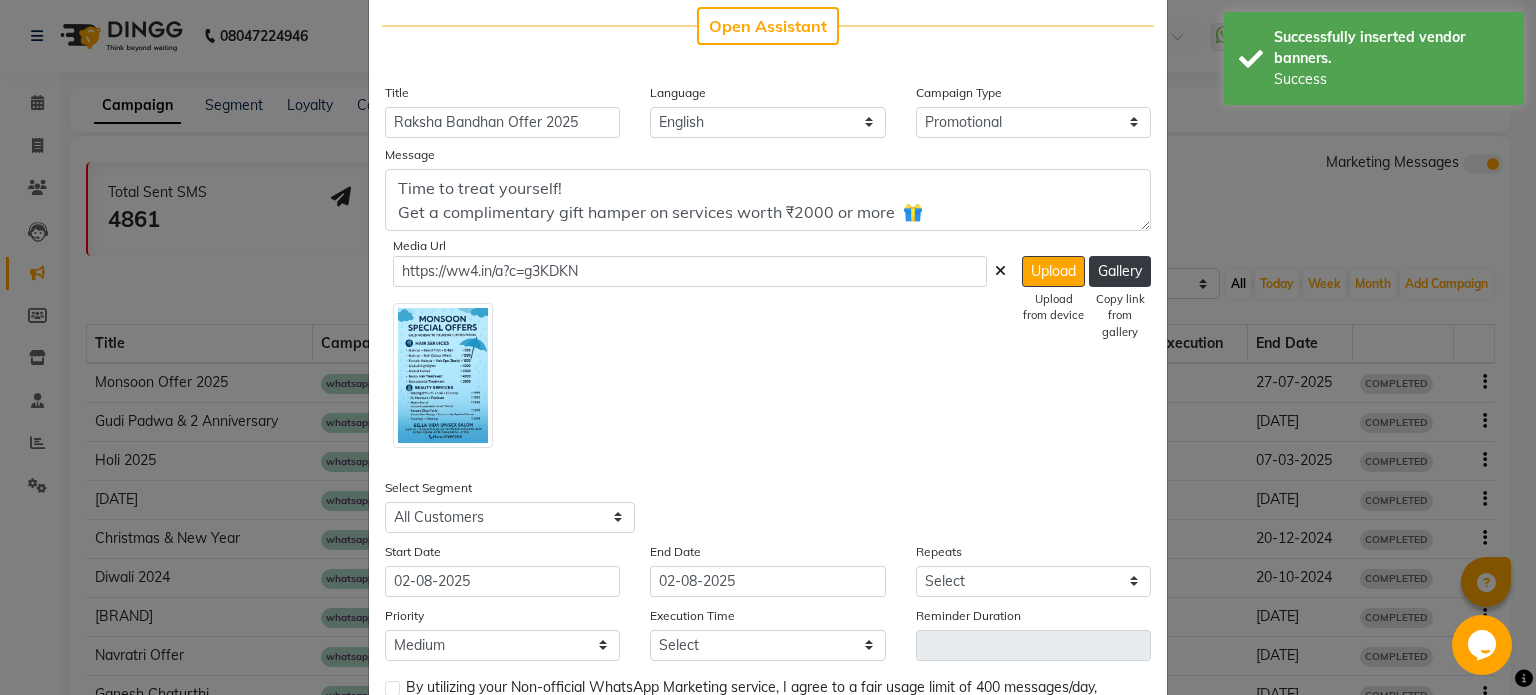 scroll, scrollTop: 0, scrollLeft: 0, axis: both 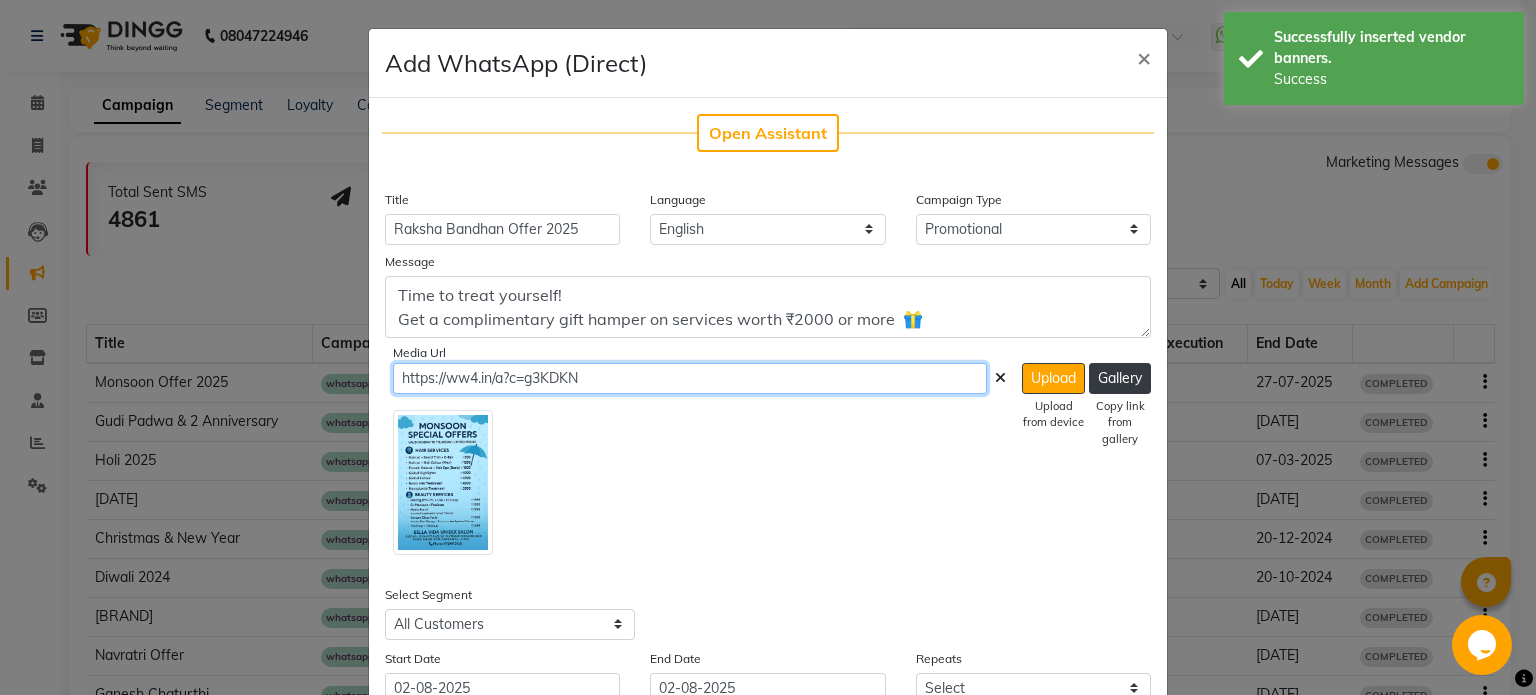 click on "https://ww4.in/a?c=g3KDKN" 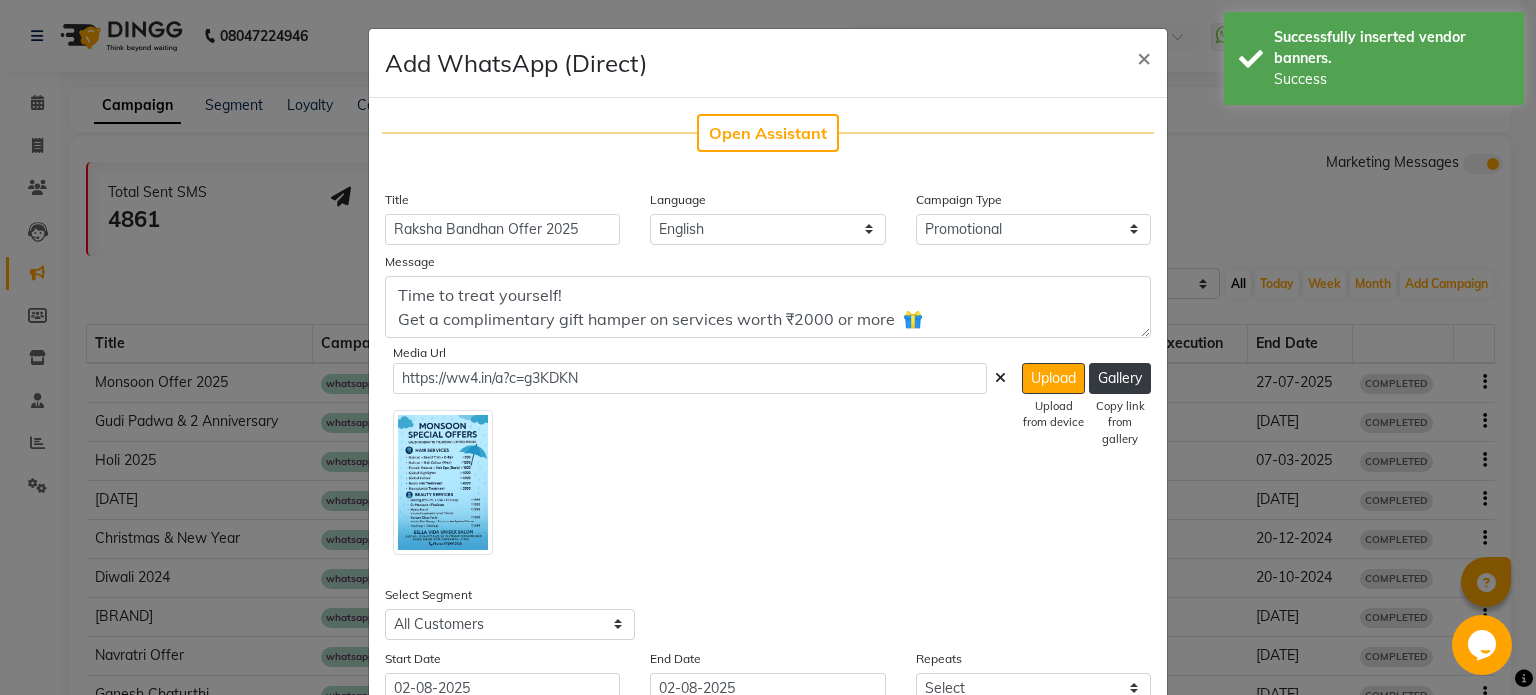 click 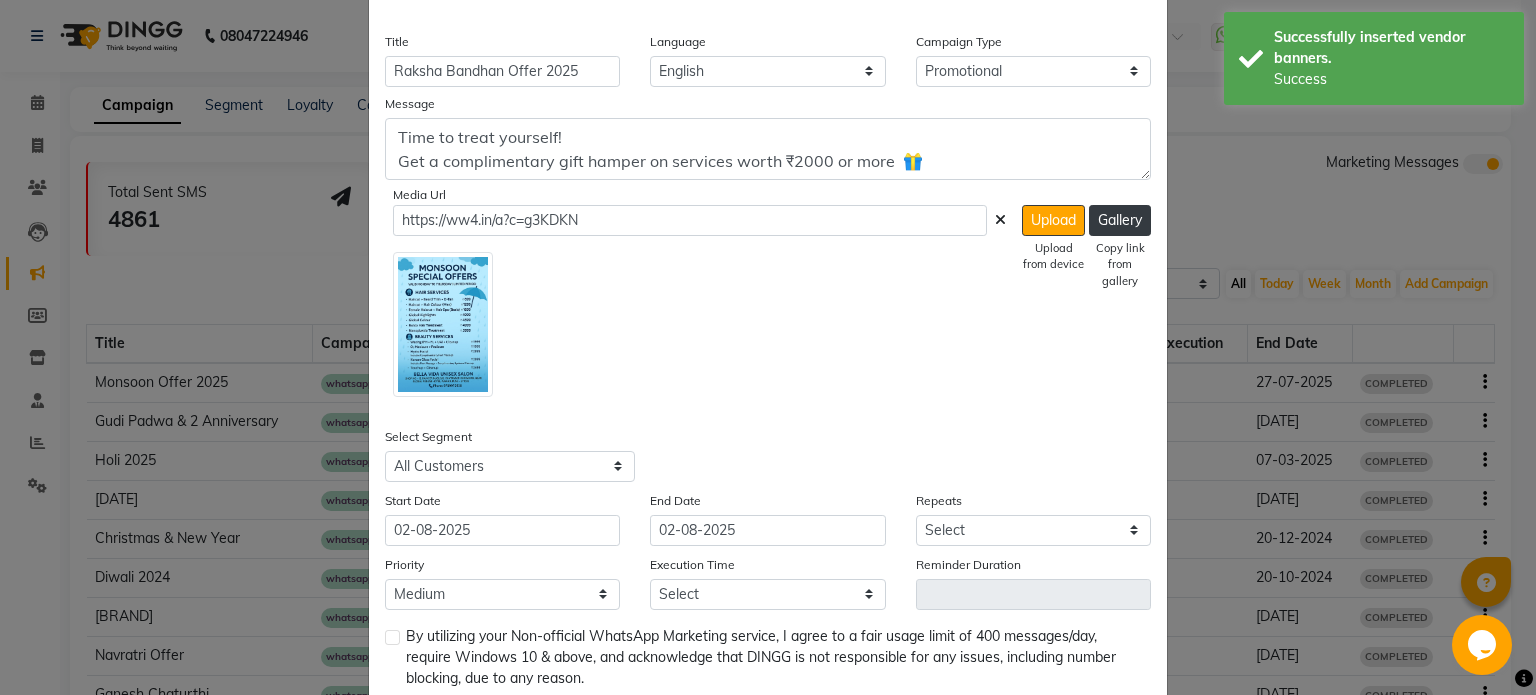 scroll, scrollTop: 278, scrollLeft: 0, axis: vertical 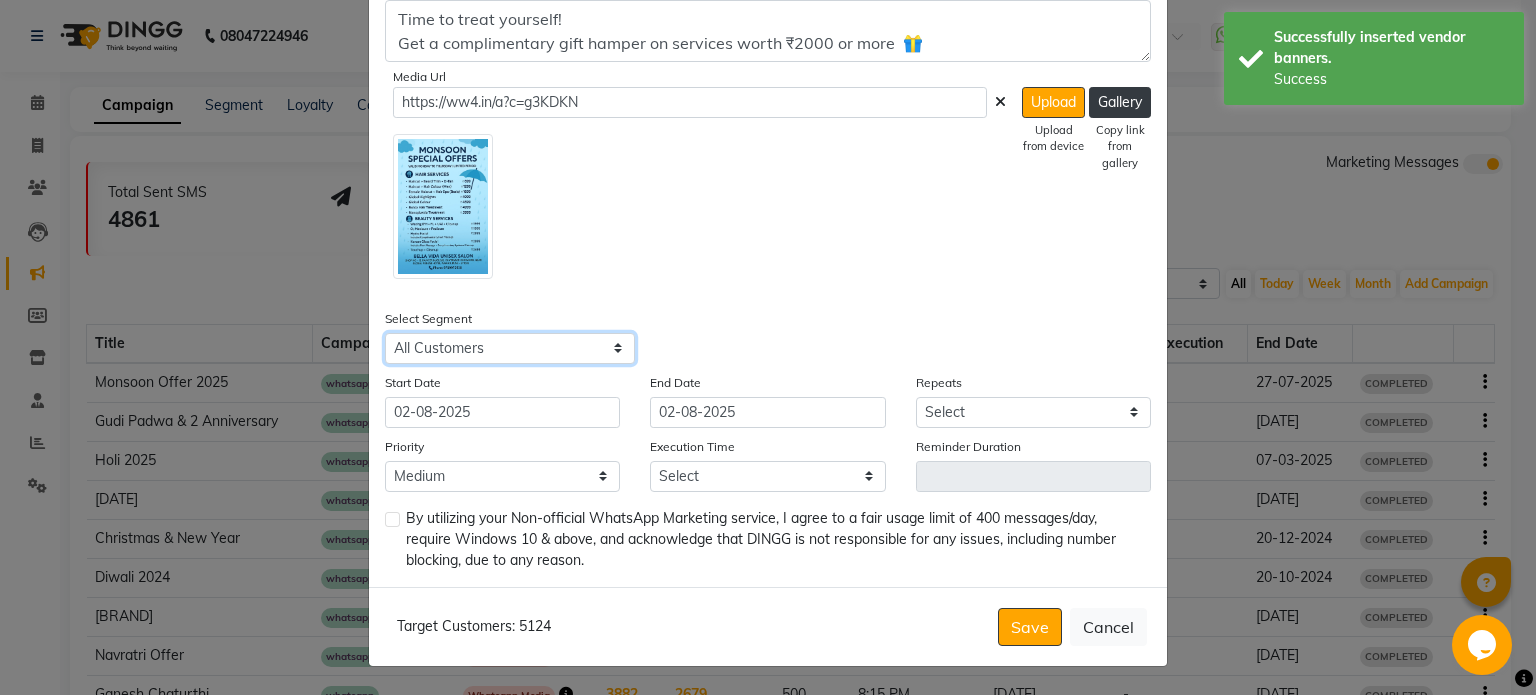 click on "Select All Customers All Male Customer All Female Customer All Members All Customers Visited in last 30 days All Customers Visited in last 60 days but not in last 30 days Inactive/Lost Customers High Ticket Customers Low Ticket Customers Frequent Customers Regular Customers New Customers All Customers with Valid Birthdays All Customers with Valid Anniversary All Customer Visited in 2020" at bounding box center [510, 348] 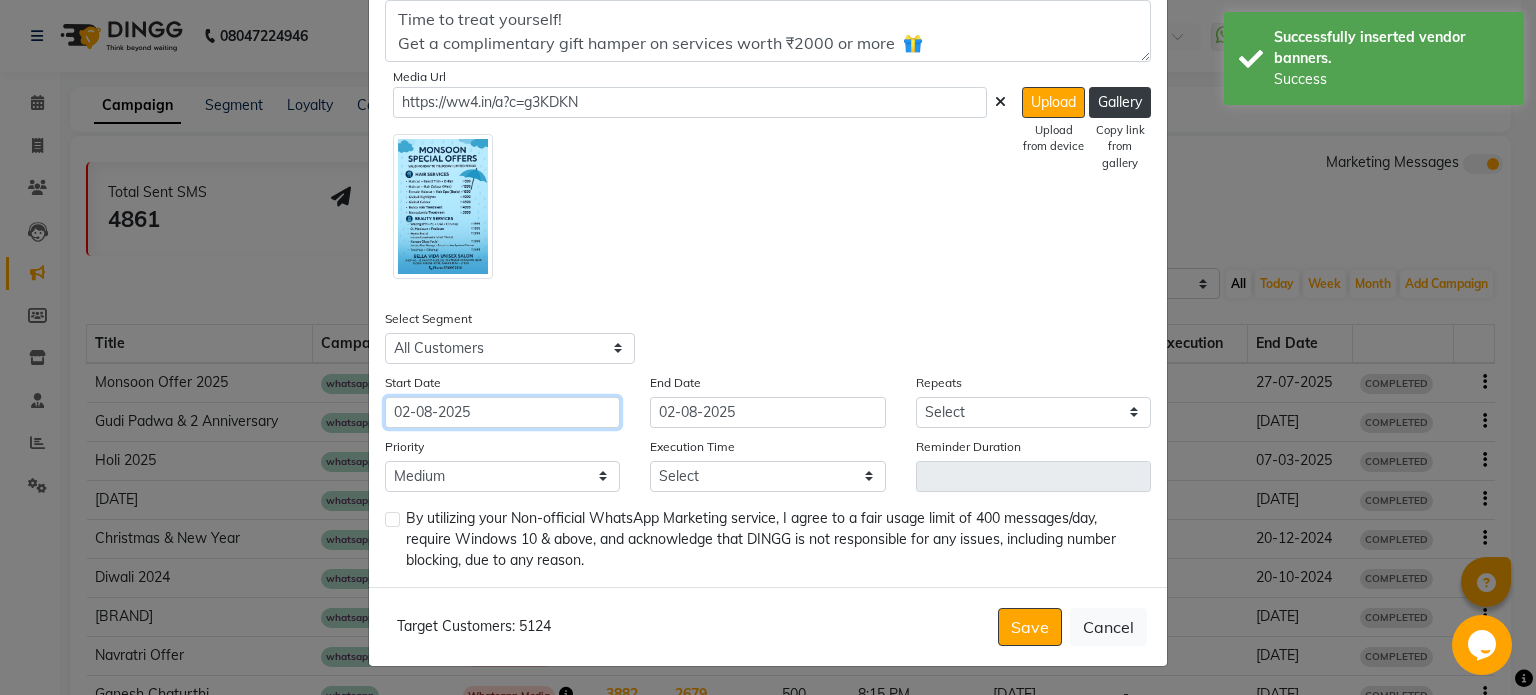 click on "02-08-2025" 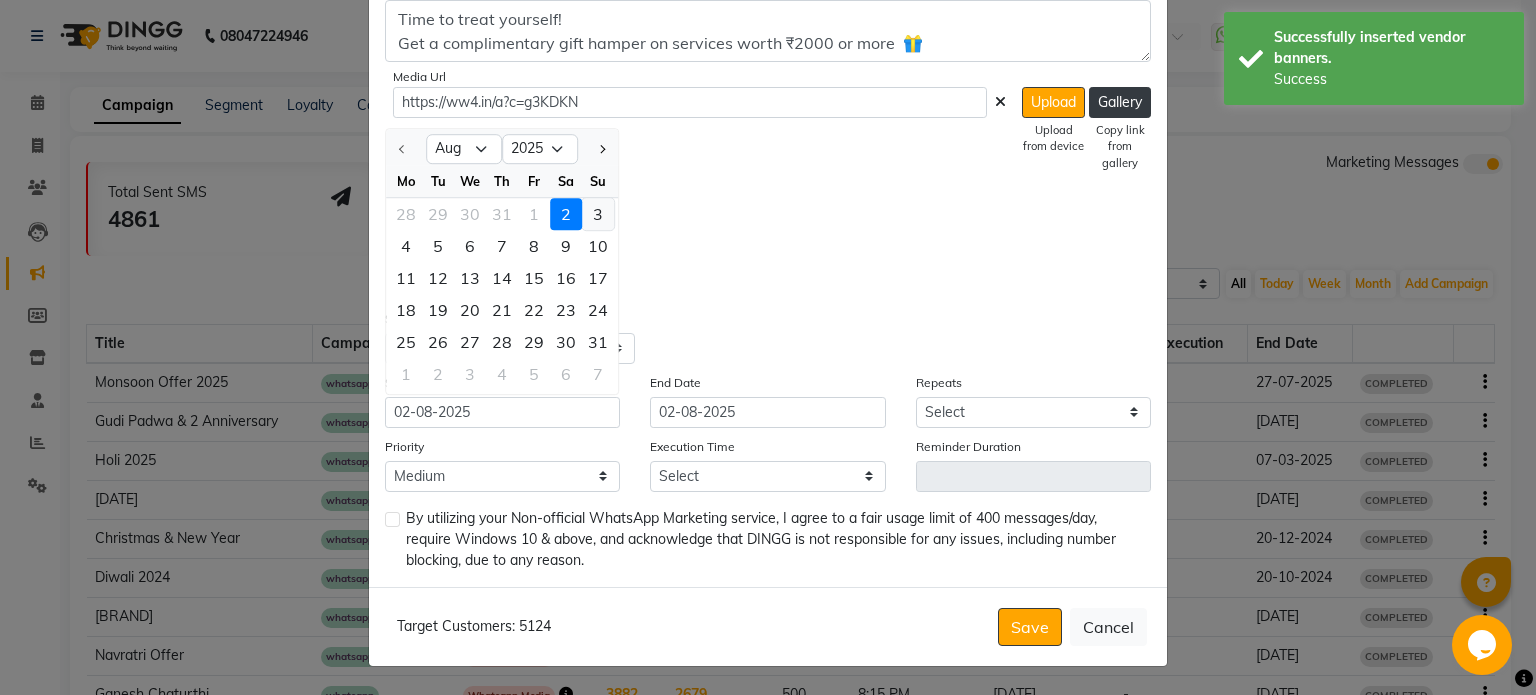 click on "3" 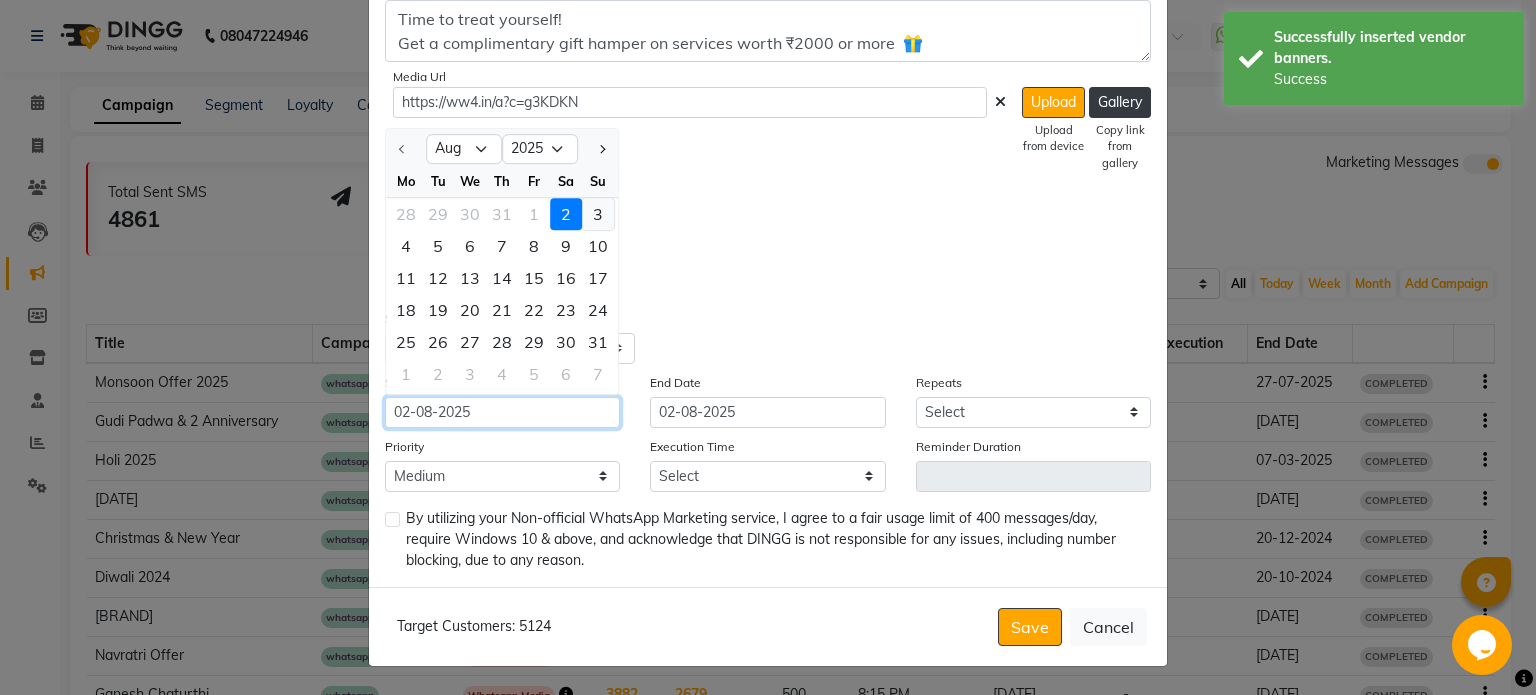 type on "03-08-2025" 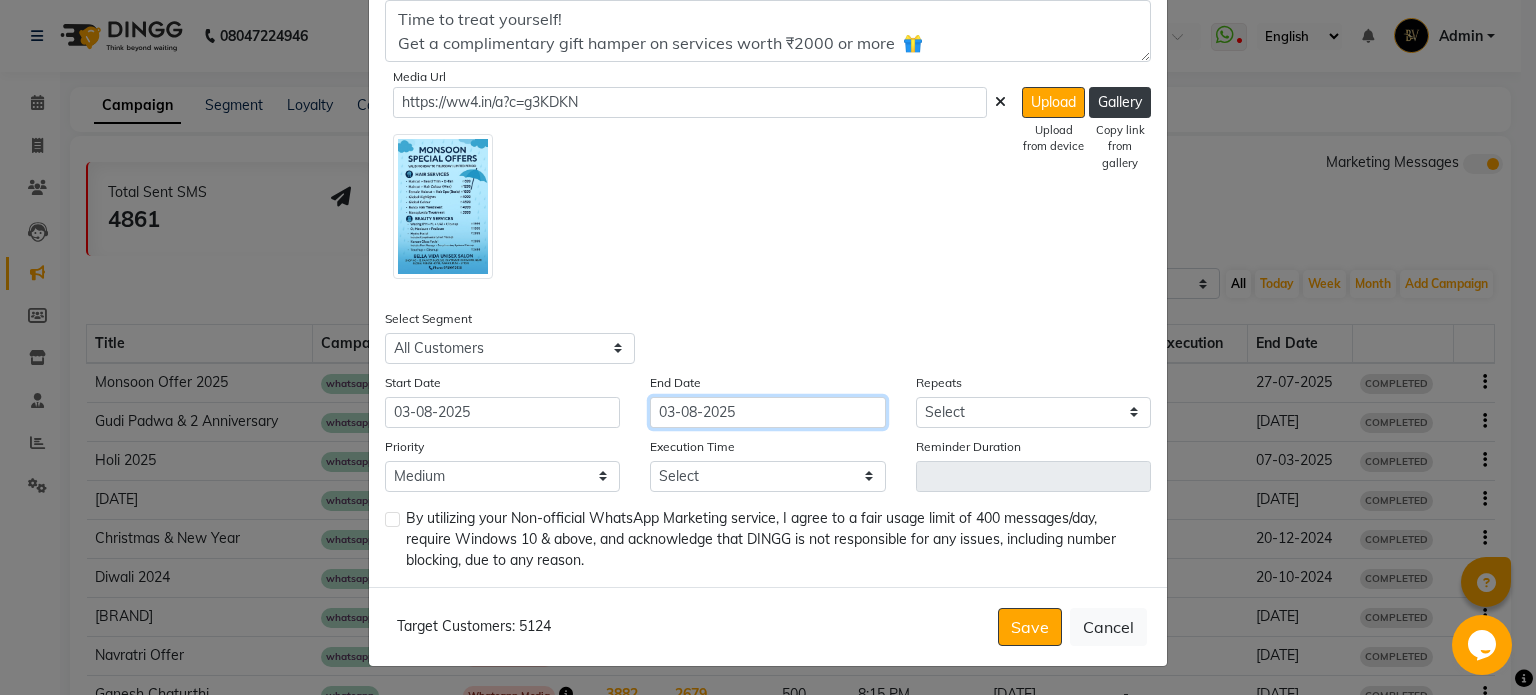 click on "03-08-2025" 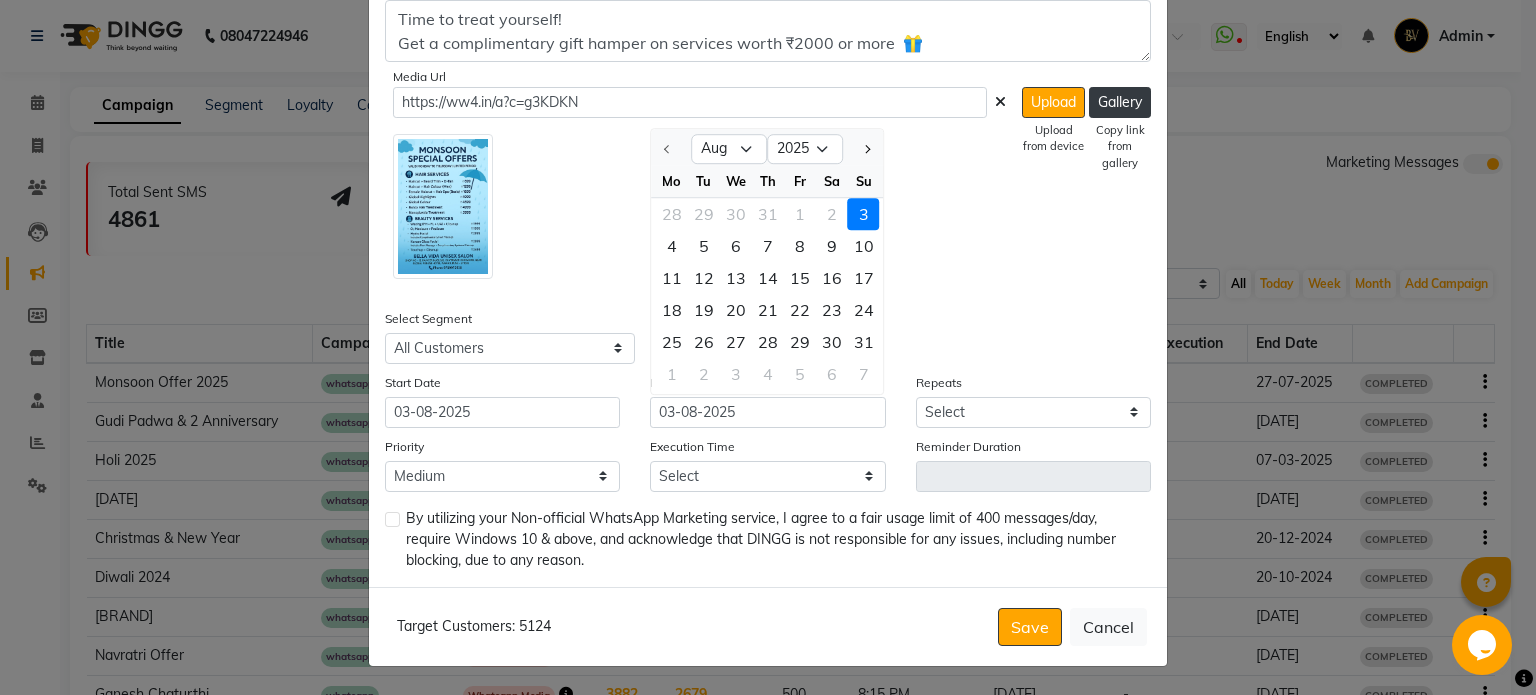 click on "3" 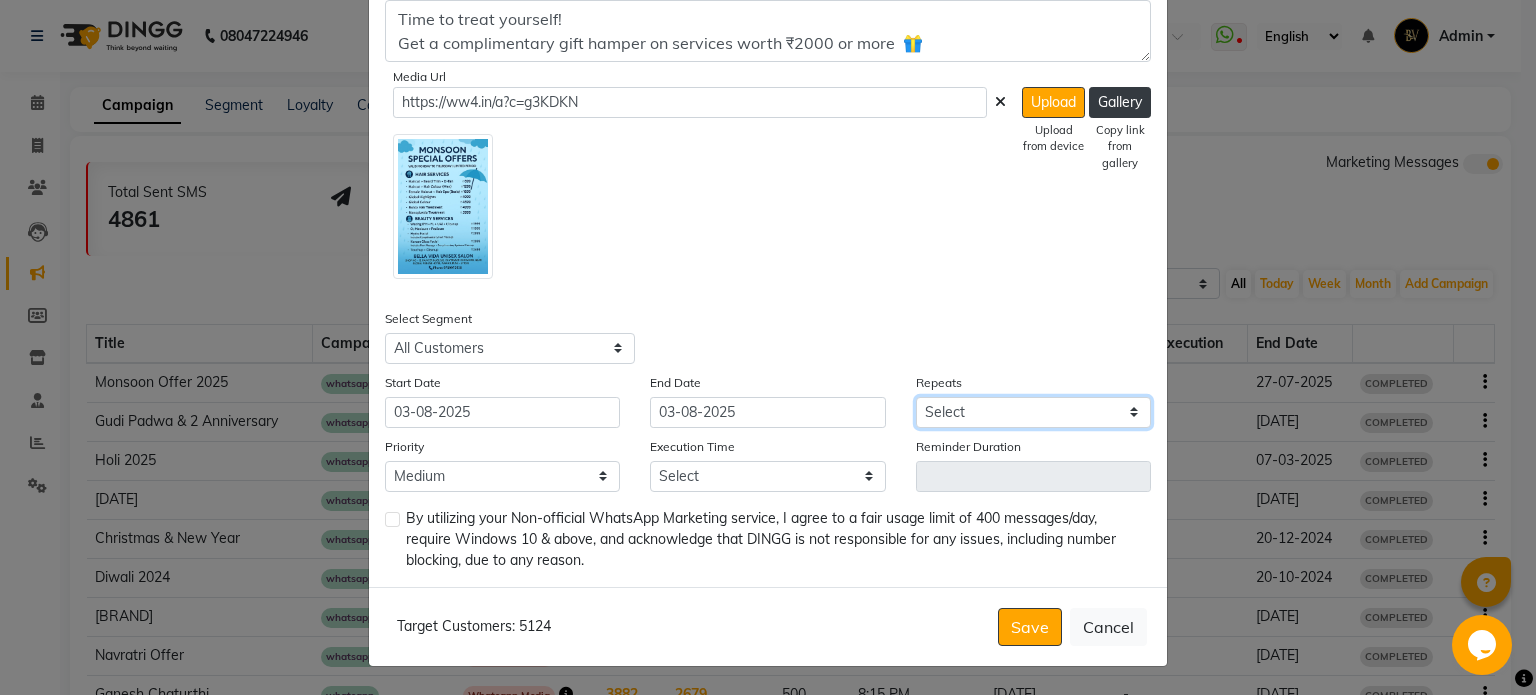 click on "Select Once Daily Alternate Day Weekly Monthly Yearly" at bounding box center (1033, 412) 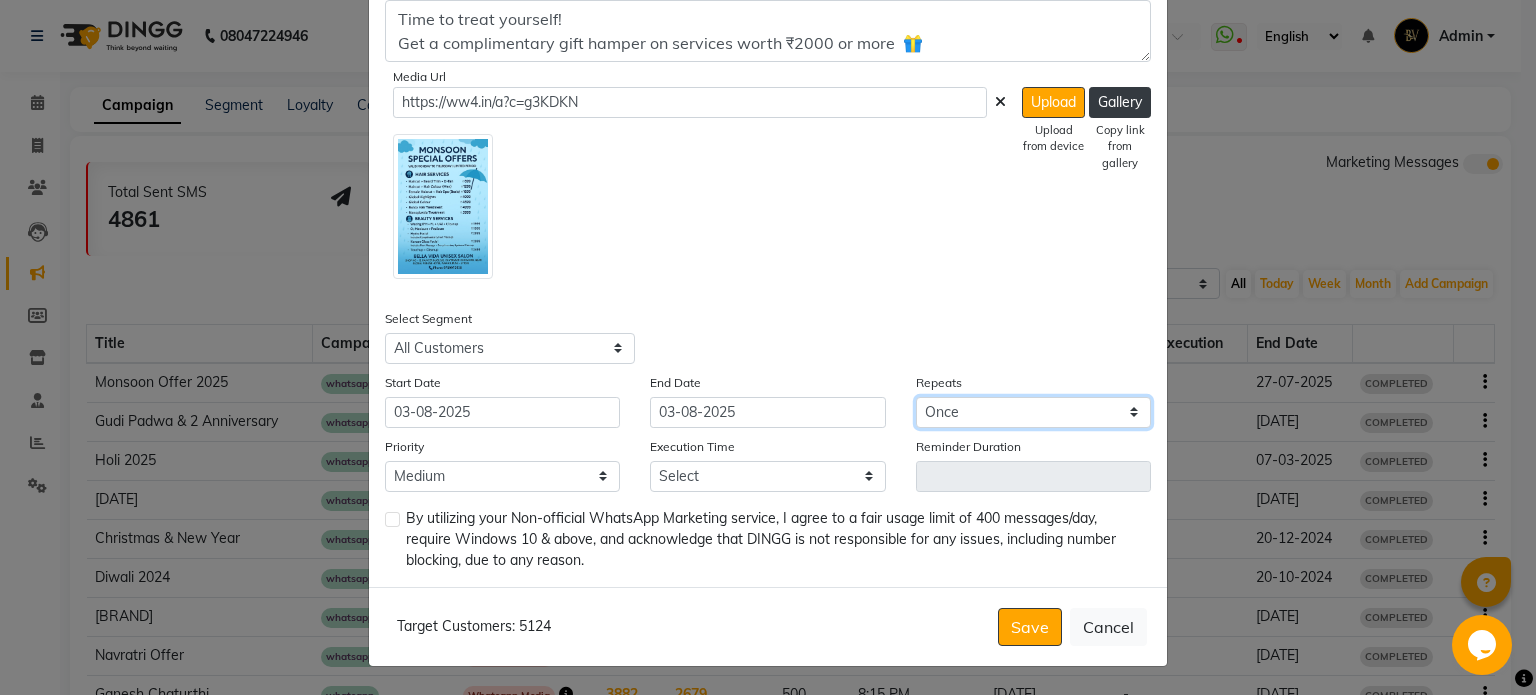 click on "Select Once Daily Alternate Day Weekly Monthly Yearly" at bounding box center (1033, 412) 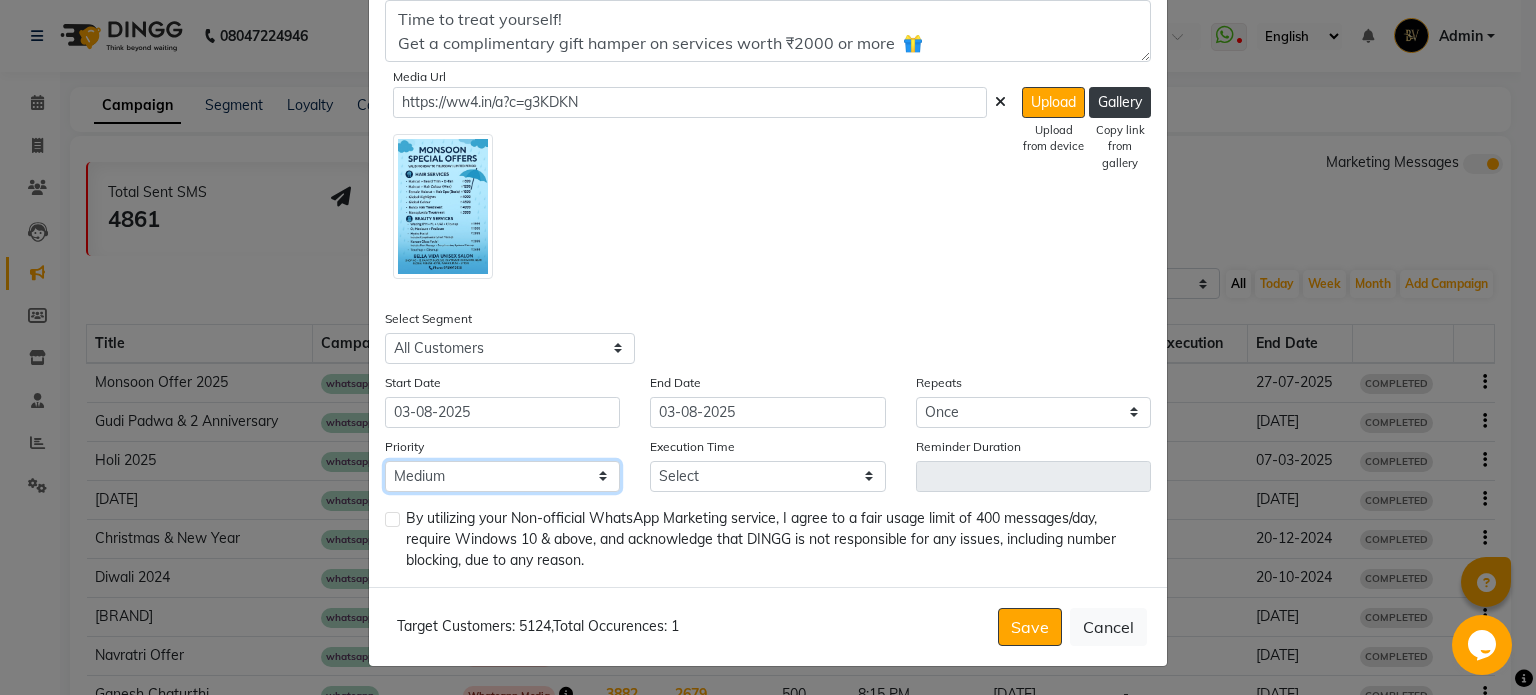 click on "Low Medium High" at bounding box center [502, 476] 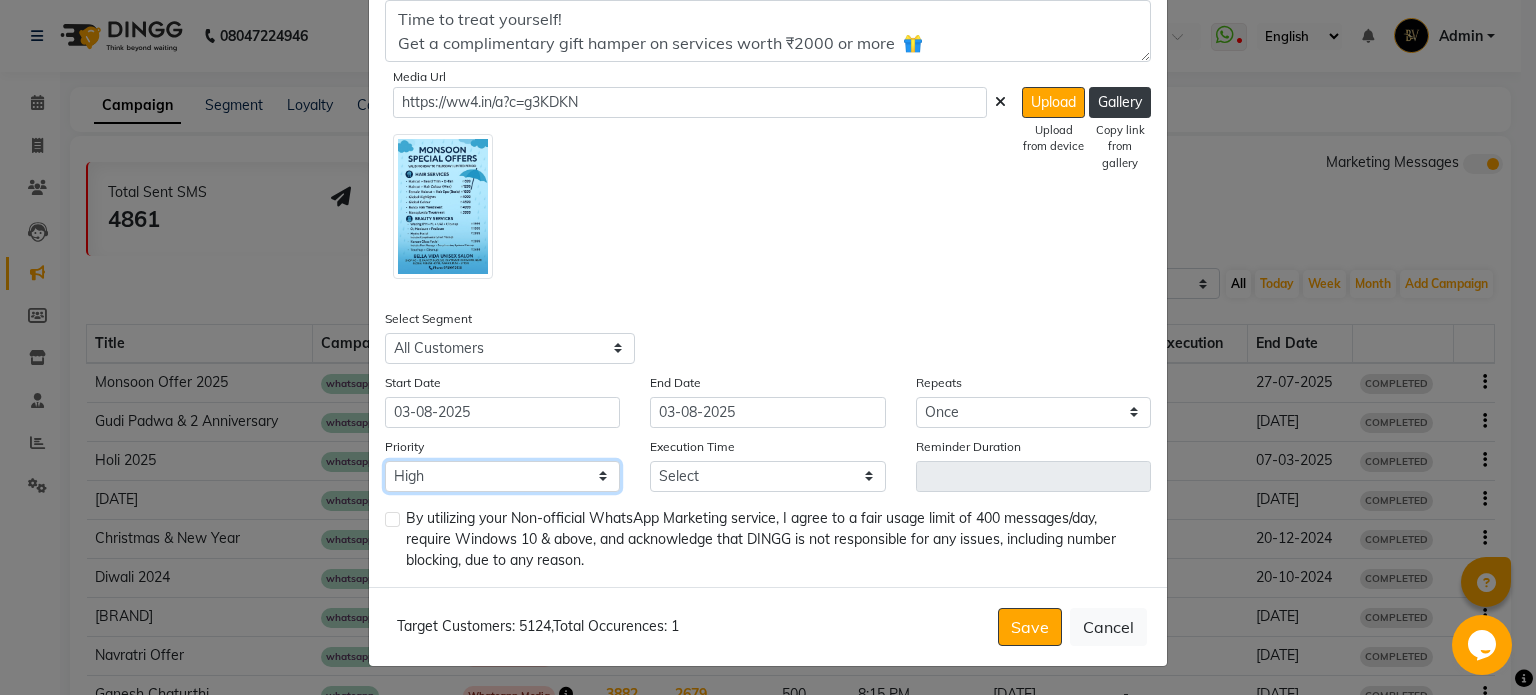 click on "Low Medium High" at bounding box center (502, 476) 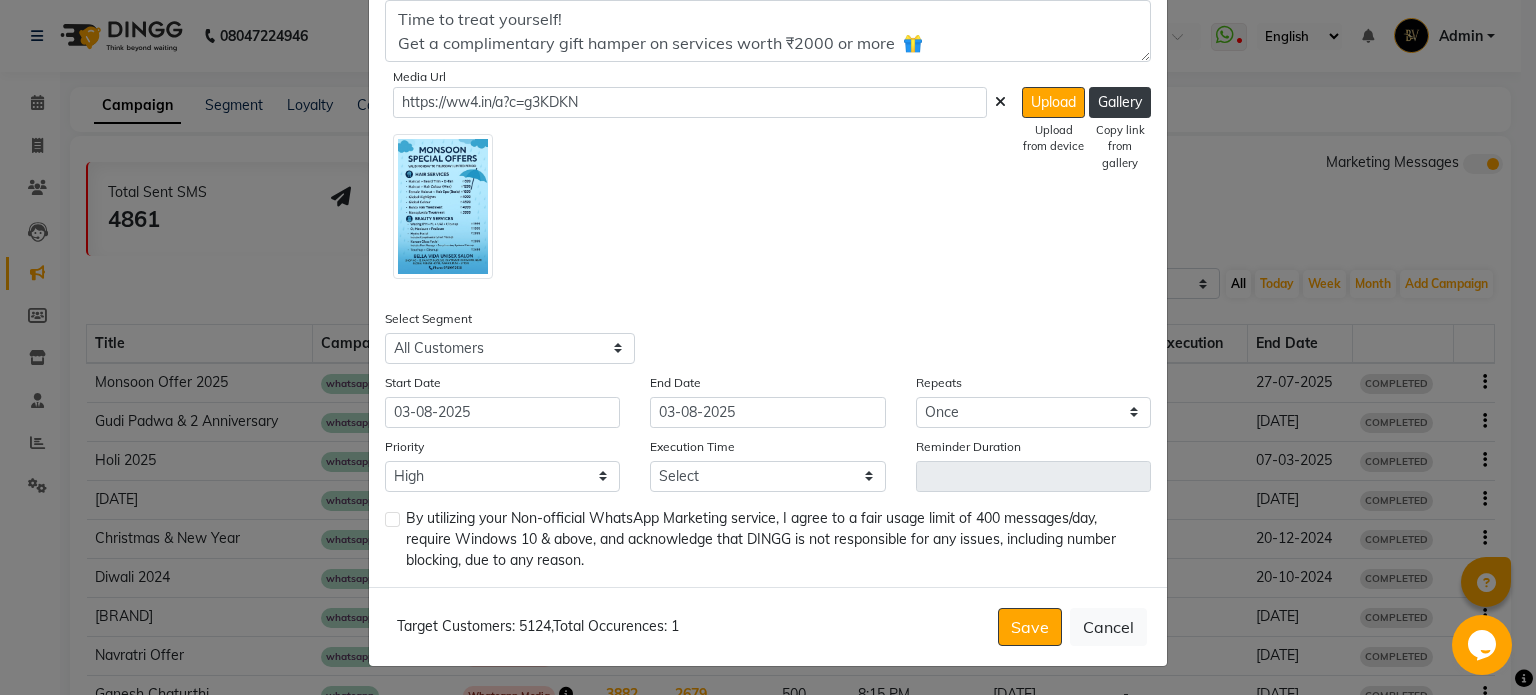click 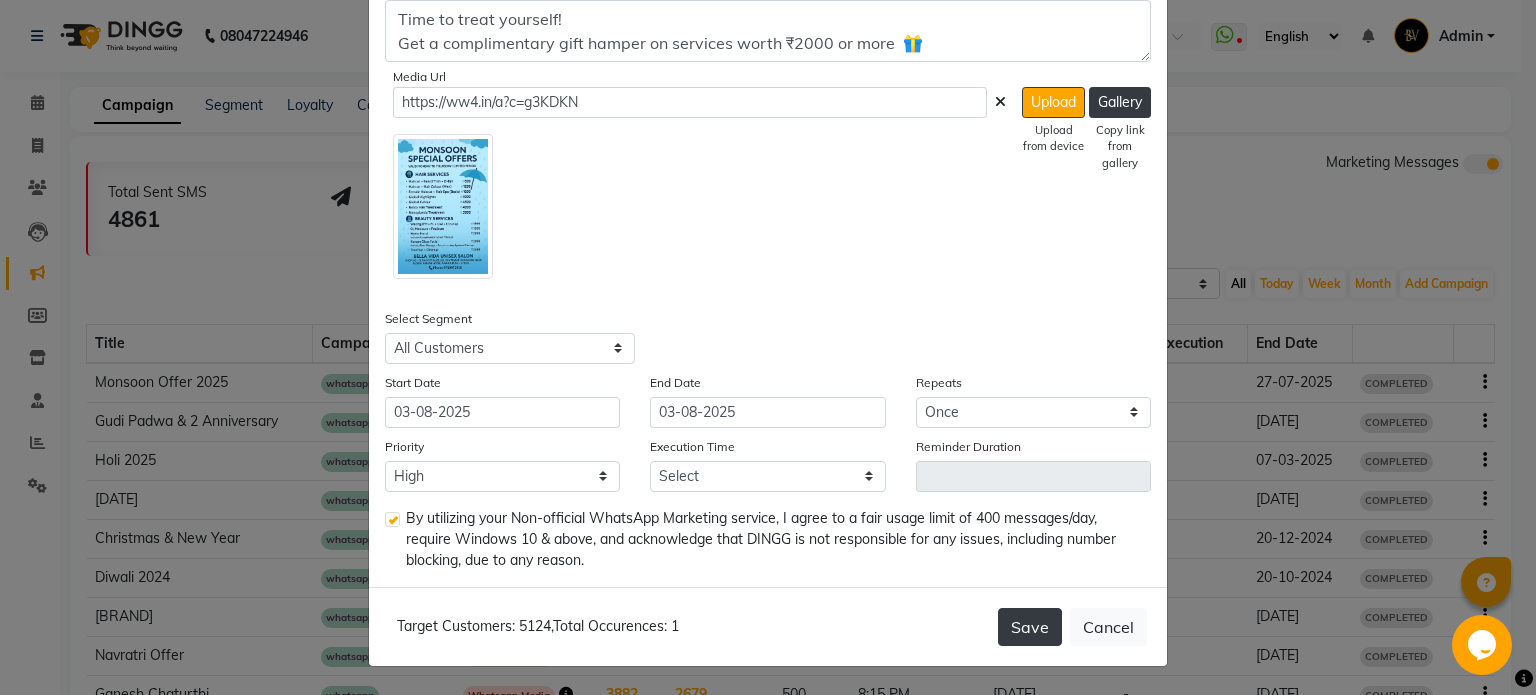 click on "Save" 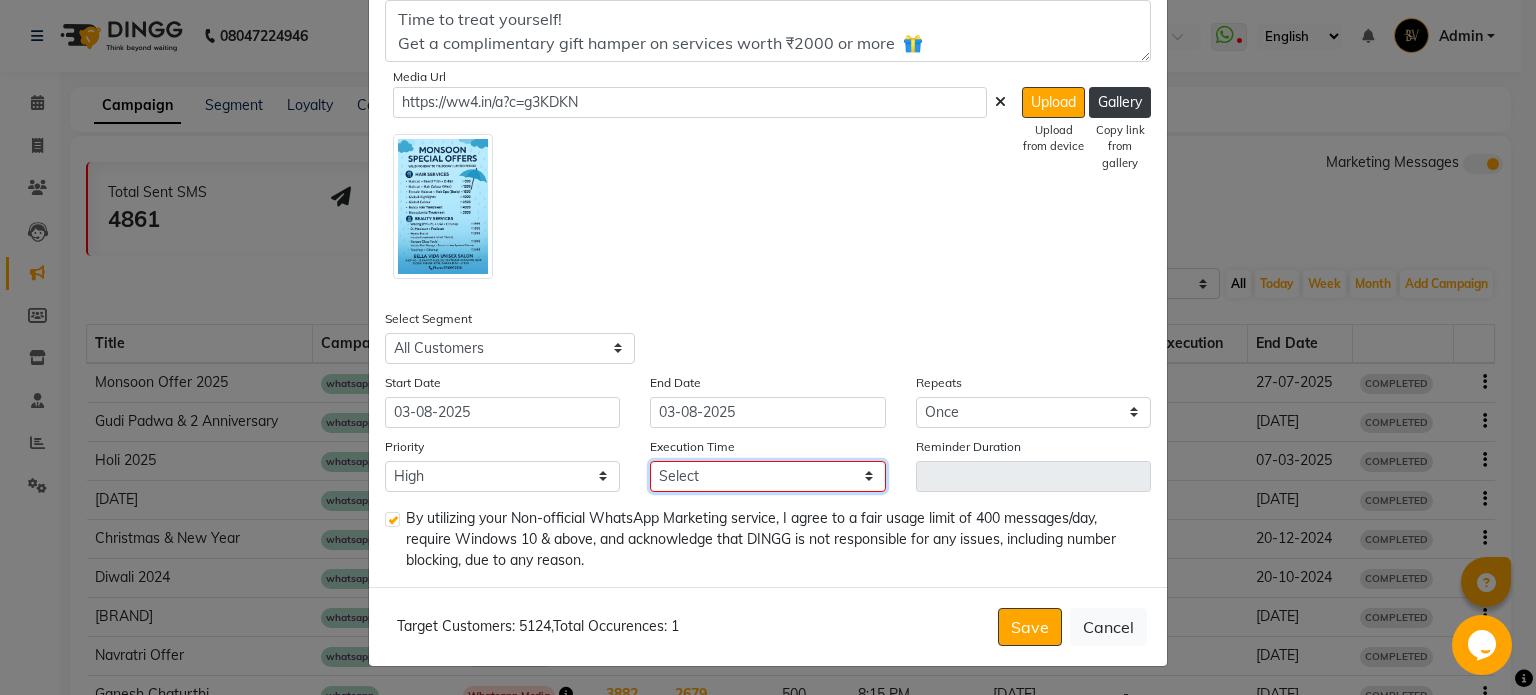 click on "Select 09:00 AM 09:15 AM 09:30 AM 09:45 AM 10:00 AM 10:15 AM 10:30 AM 10:45 AM 11:00 AM 11:15 AM 11:30 AM 11:45 AM 12:00 PM 12:15 PM 12:30 PM 12:45 PM 01:00 PM 01:15 PM 01:30 PM 01:45 PM 02:00 PM 02:15 PM 02:30 PM 02:45 PM 03:00 PM 03:15 PM 03:30 PM 03:45 PM 04:00 PM 04:15 PM 04:30 PM 04:45 PM 05:00 PM 05:15 PM 05:30 PM 05:45 PM 06:00 PM 06:15 PM 06:30 PM 06:45 PM 07:00 PM 07:15 PM 07:30 PM 07:45 PM 08:00 PM 08:15 PM 08:30 PM 08:45 PM 09:00 PM 09:15 PM 09:30 PM 09:45 PM" at bounding box center (767, 476) 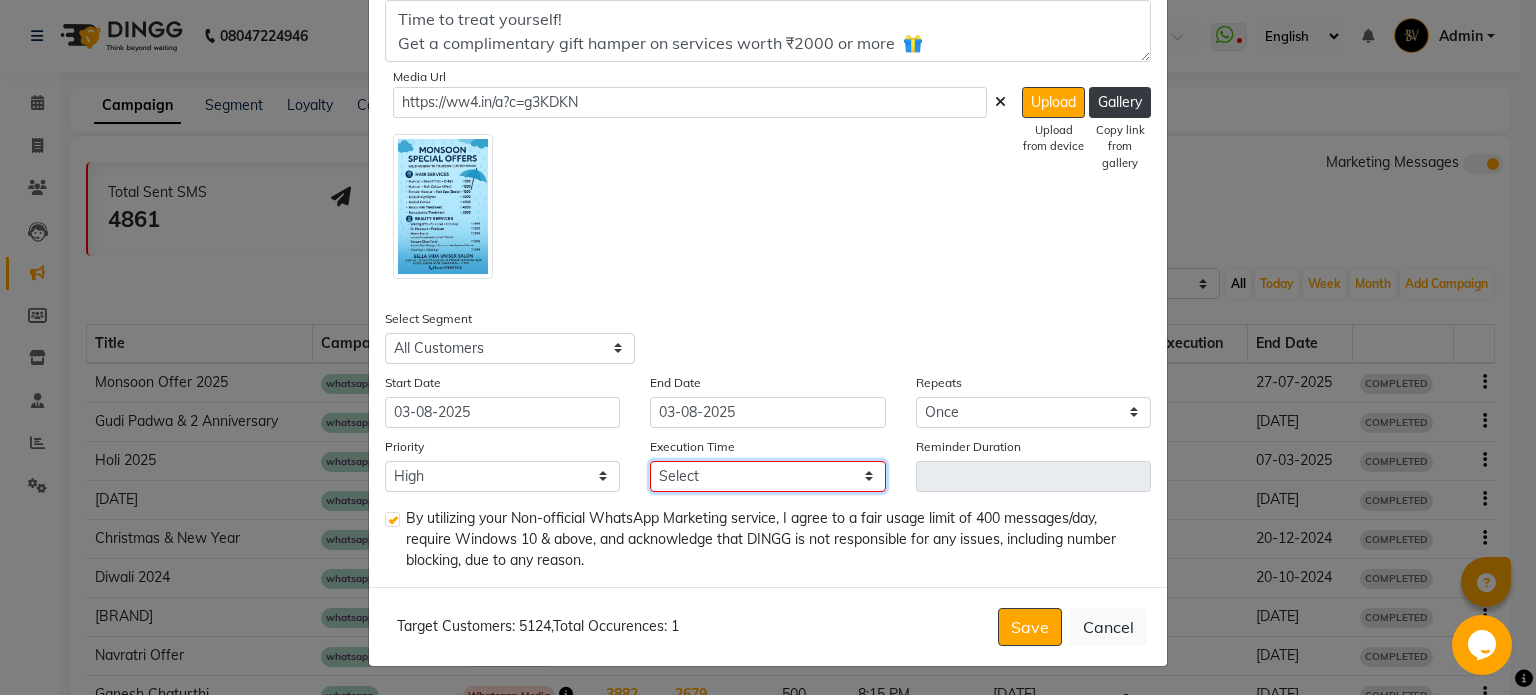 select on "900" 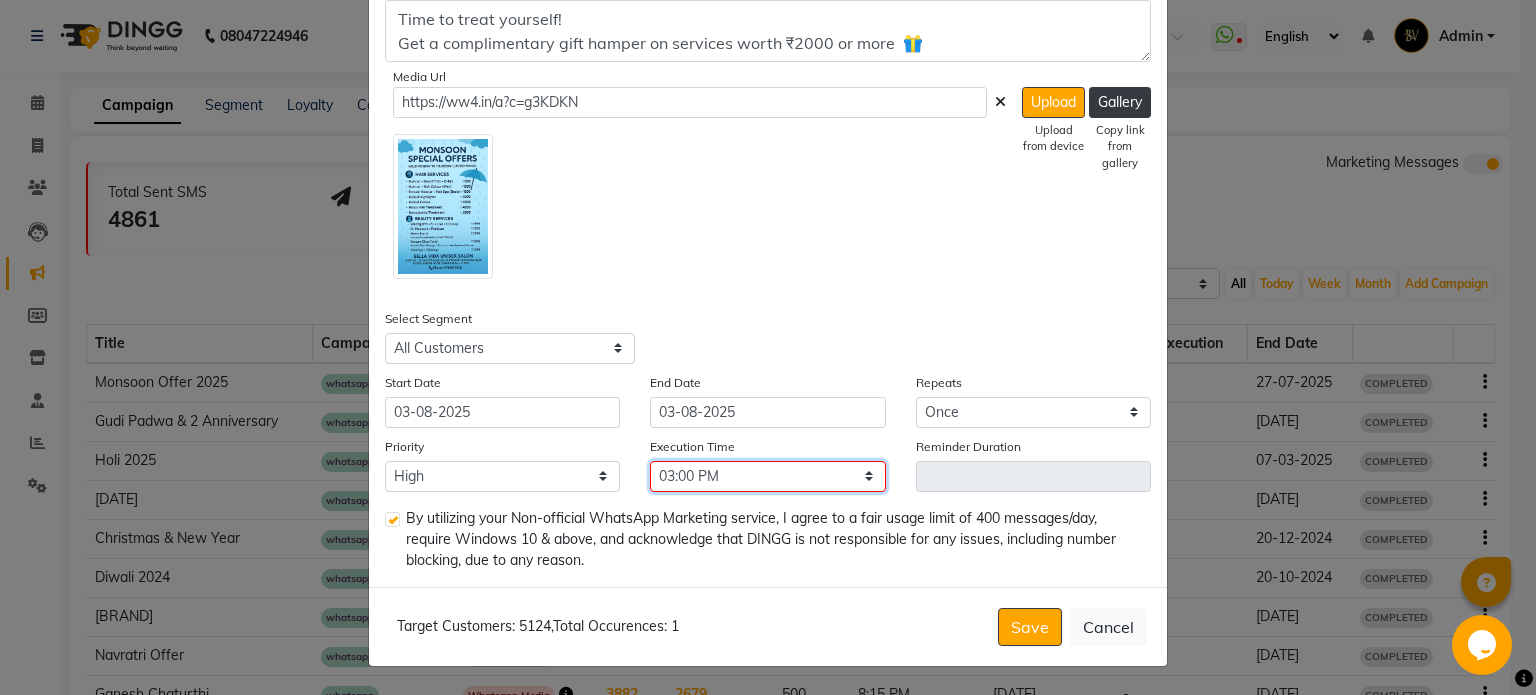 click on "Select 09:00 AM 09:15 AM 09:30 AM 09:45 AM 10:00 AM 10:15 AM 10:30 AM 10:45 AM 11:00 AM 11:15 AM 11:30 AM 11:45 AM 12:00 PM 12:15 PM 12:30 PM 12:45 PM 01:00 PM 01:15 PM 01:30 PM 01:45 PM 02:00 PM 02:15 PM 02:30 PM 02:45 PM 03:00 PM 03:15 PM 03:30 PM 03:45 PM 04:00 PM 04:15 PM 04:30 PM 04:45 PM 05:00 PM 05:15 PM 05:30 PM 05:45 PM 06:00 PM 06:15 PM 06:30 PM 06:45 PM 07:00 PM 07:15 PM 07:30 PM 07:45 PM 08:00 PM 08:15 PM 08:30 PM 08:45 PM 09:00 PM 09:15 PM 09:30 PM 09:45 PM" at bounding box center (767, 476) 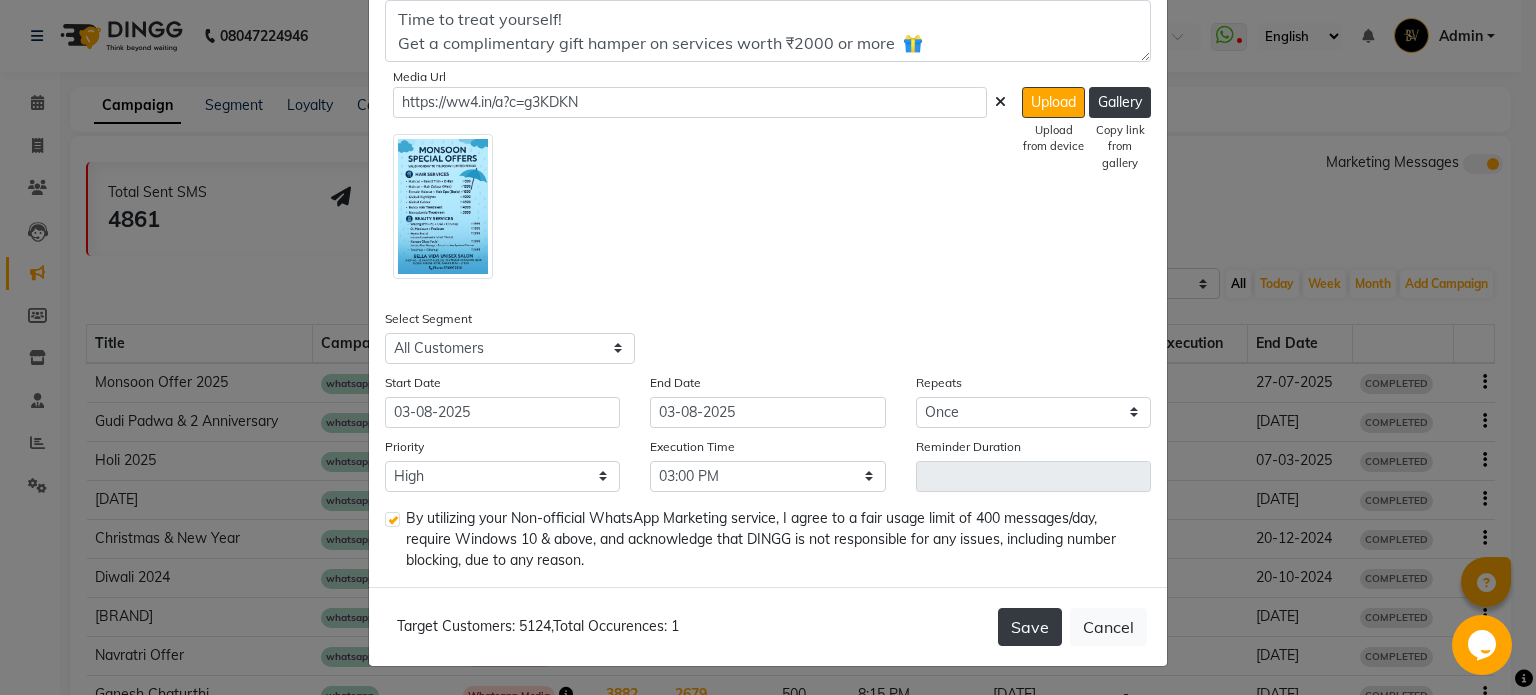 click on "Save" 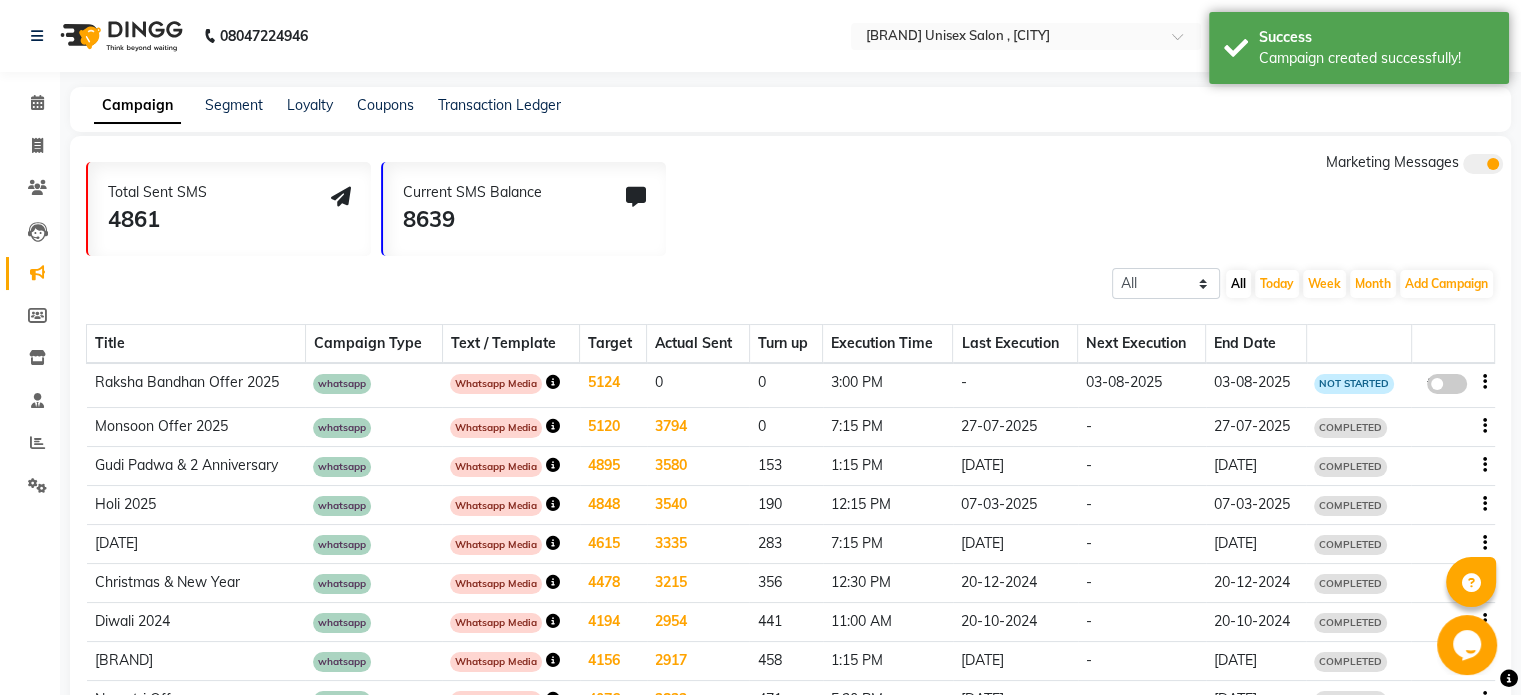 click 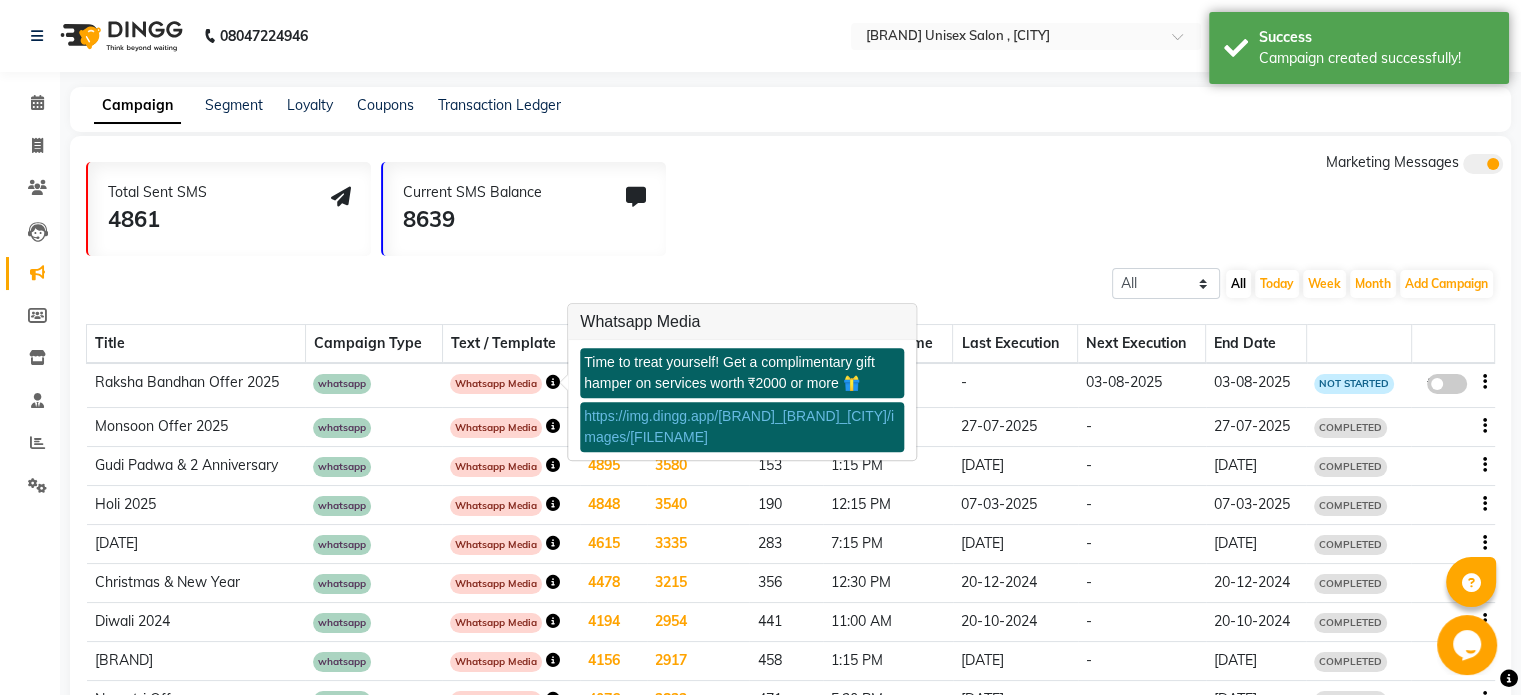 click on "https://img.dingg.app/[BRAND]_[BRAND]_[CITY]/images/[FILENAME]" at bounding box center [739, 426] 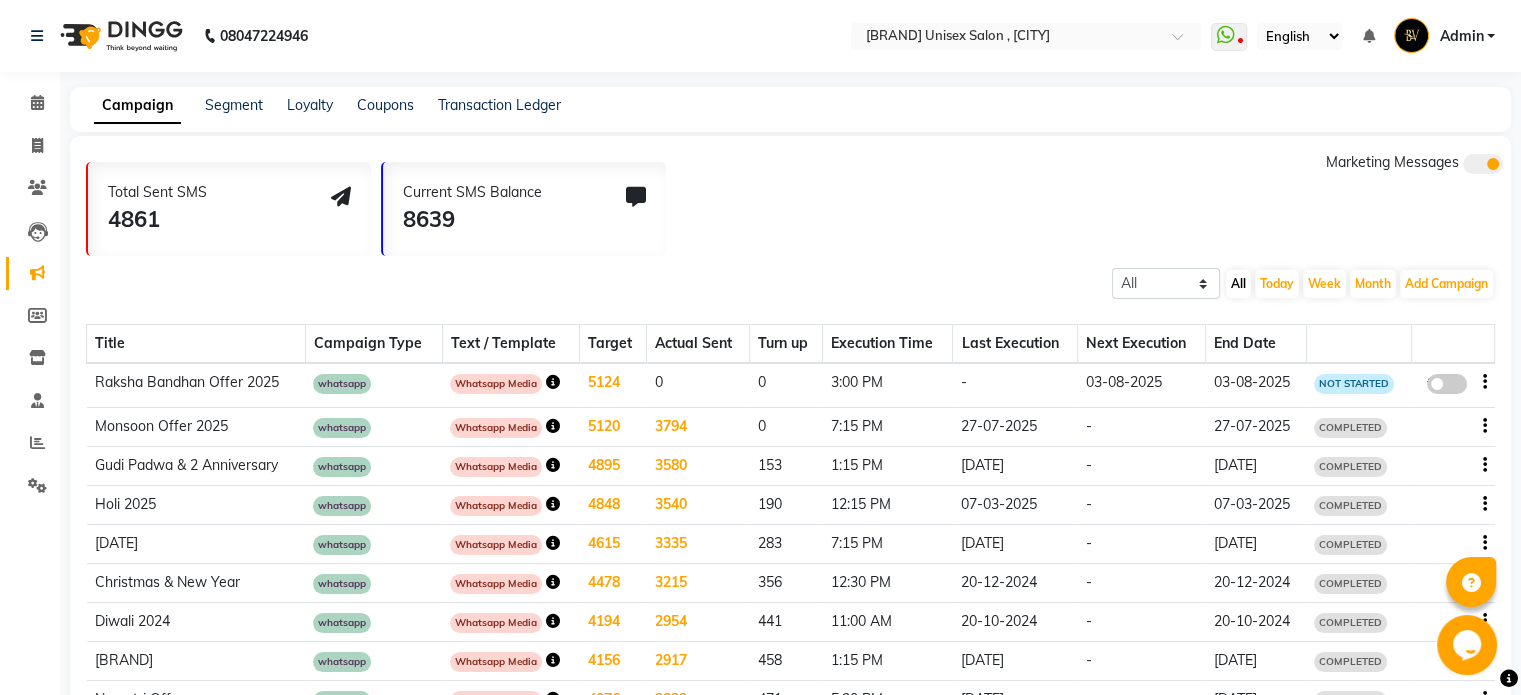 click 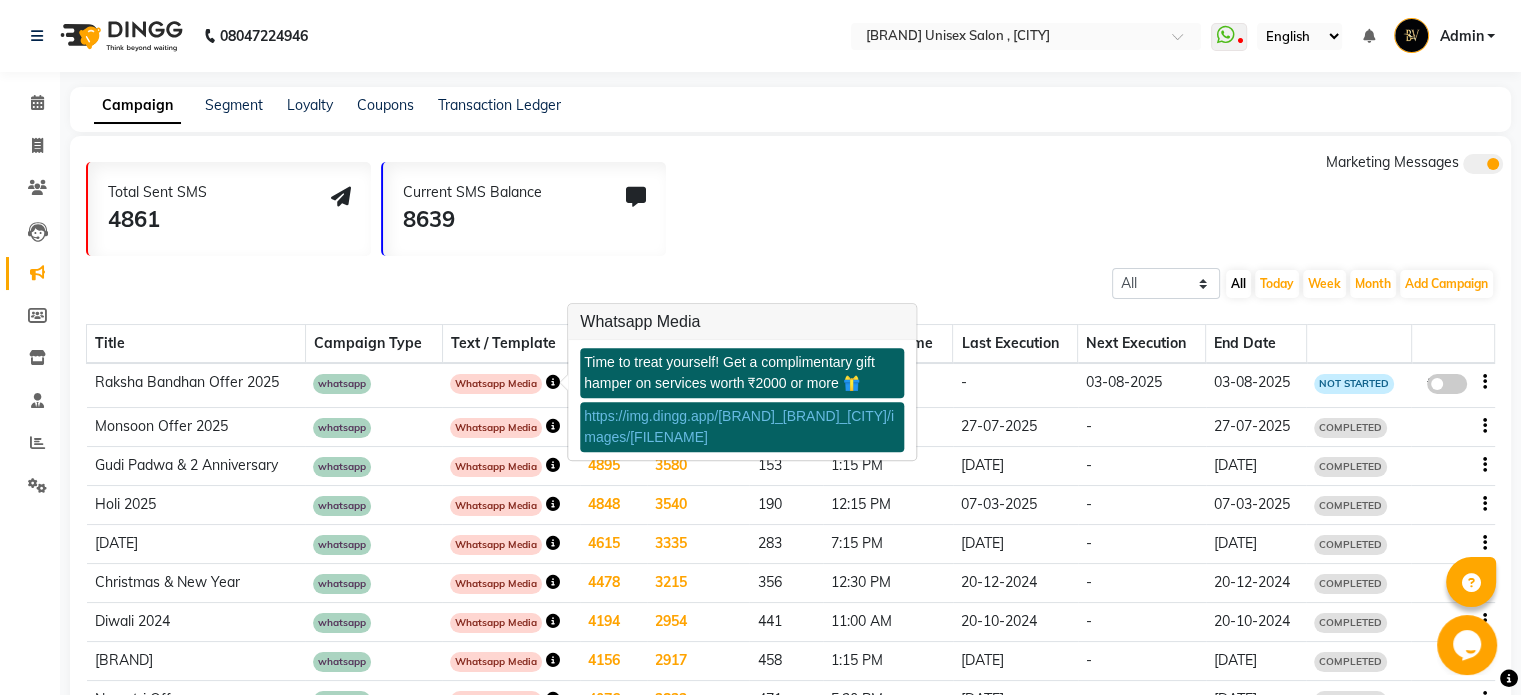 click on "https://img.dingg.app/[BRAND]_[BRAND]_[CITY]/images/[FILENAME]" at bounding box center (739, 426) 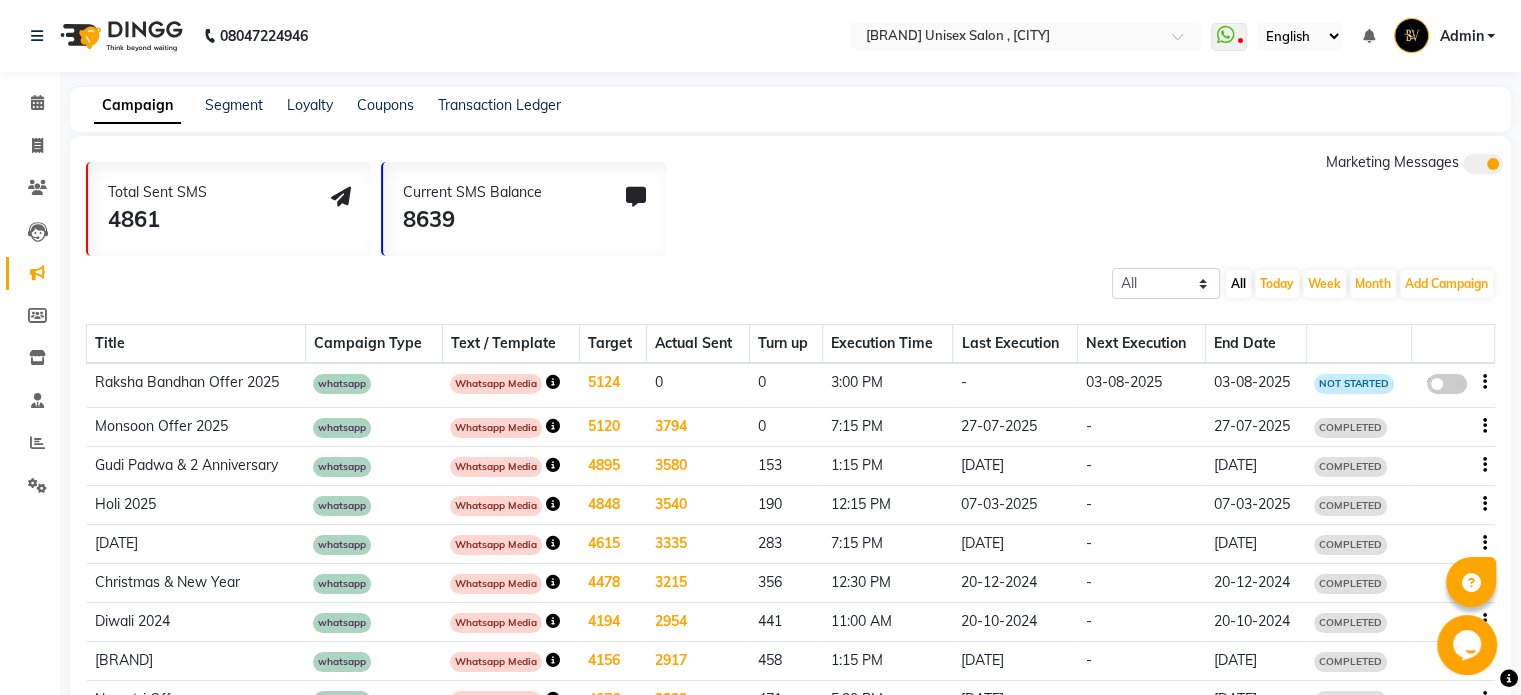 click on "Admin" at bounding box center [1444, 36] 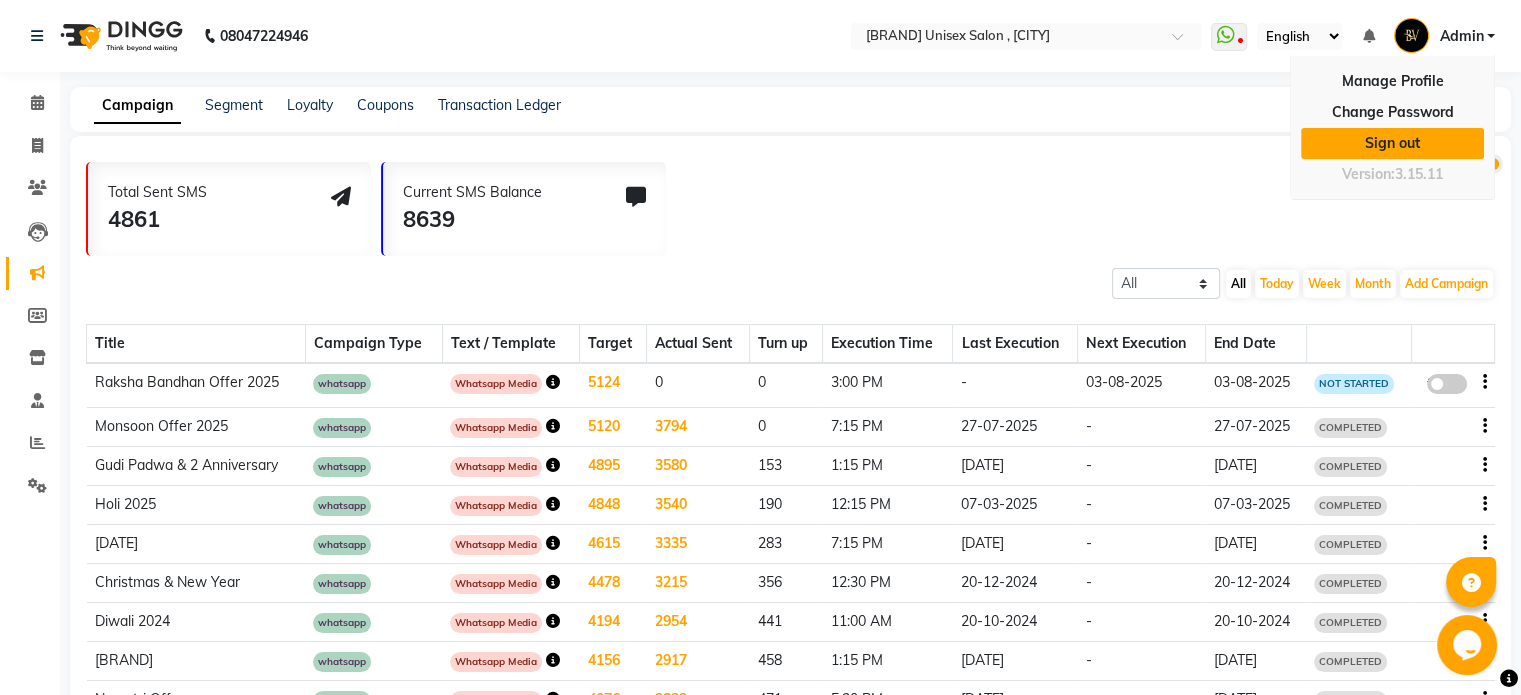click on "Sign out" at bounding box center [1392, 143] 